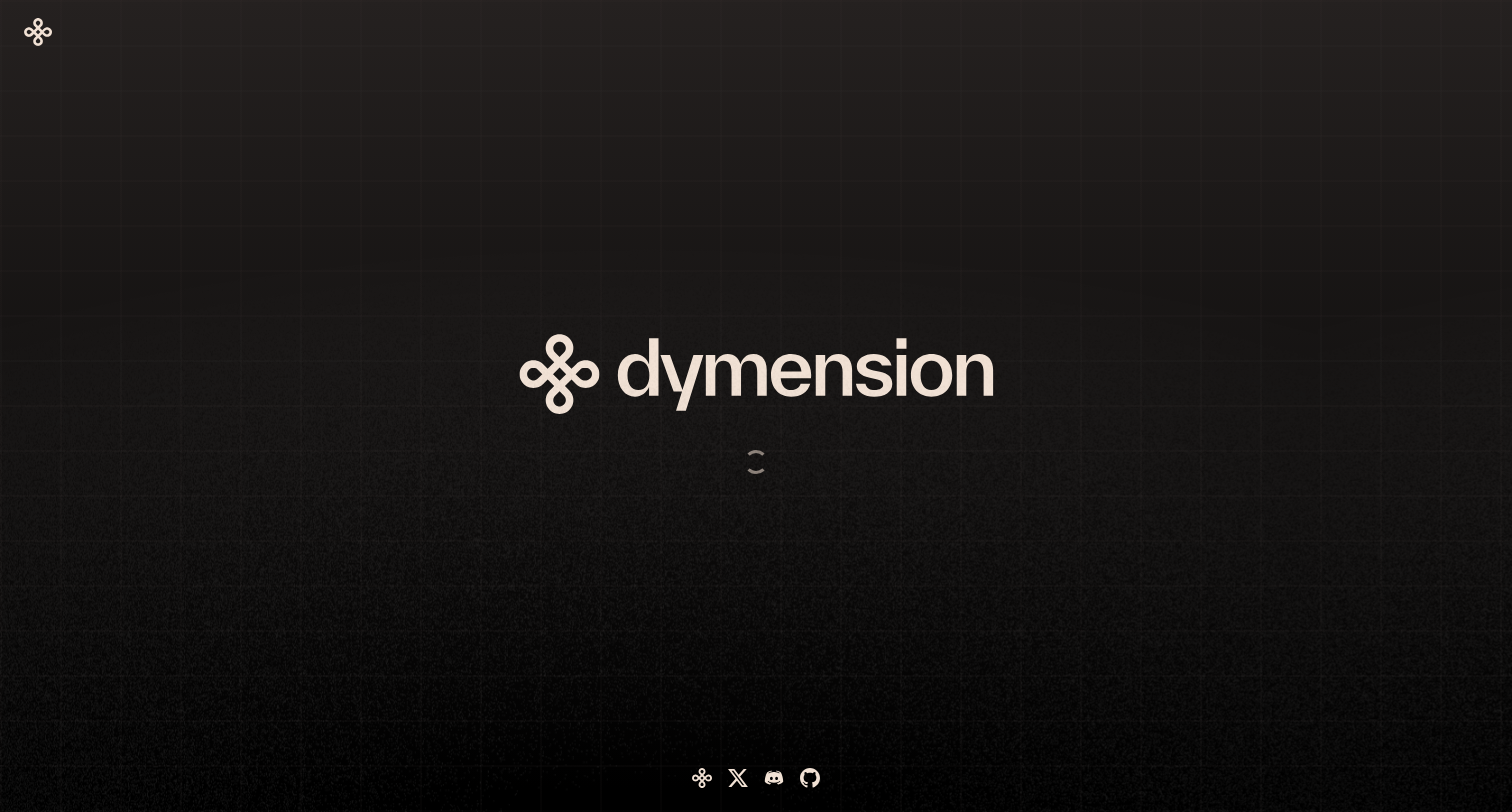 scroll, scrollTop: 0, scrollLeft: 0, axis: both 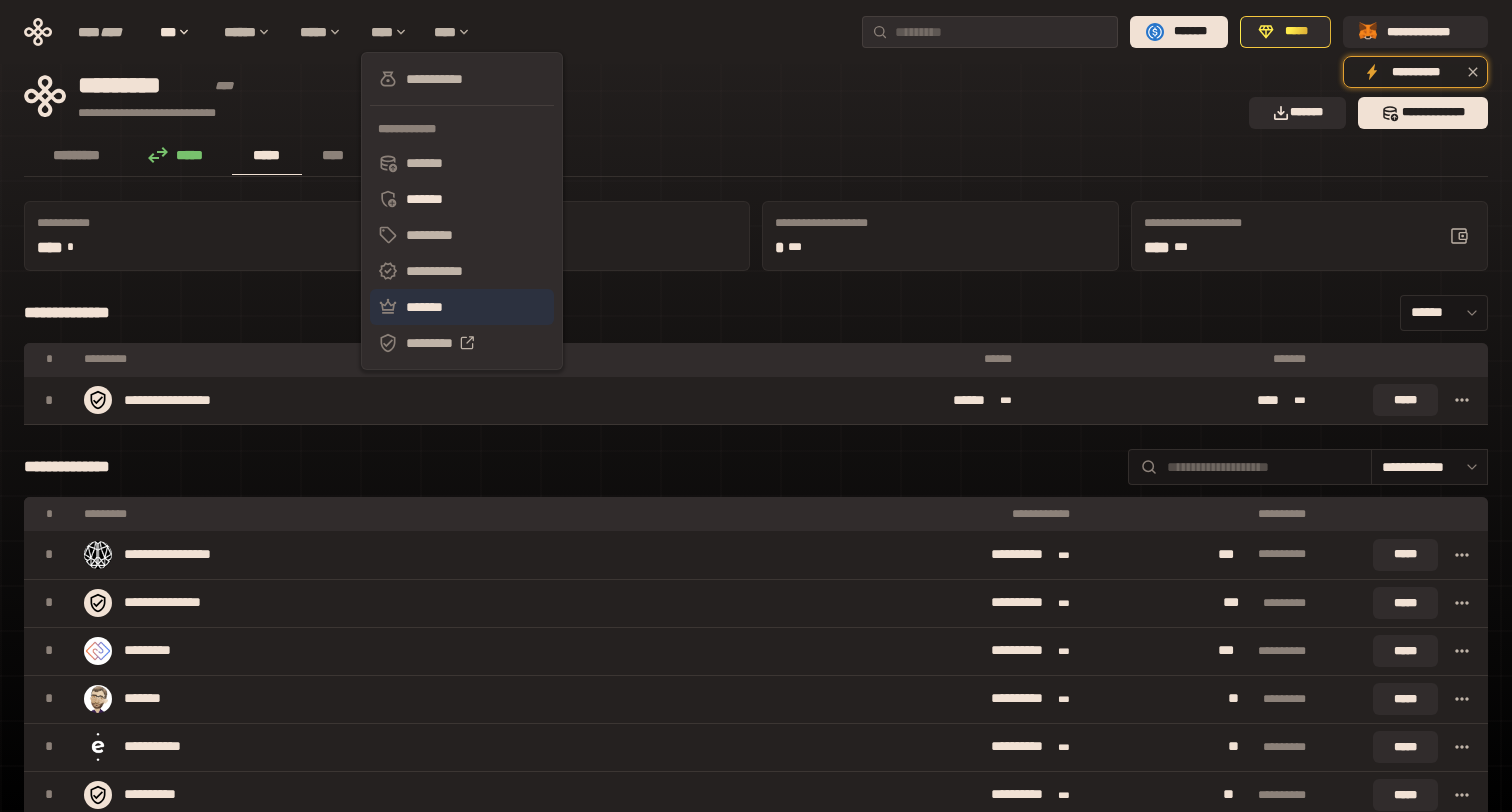 click on "*******" at bounding box center (462, 307) 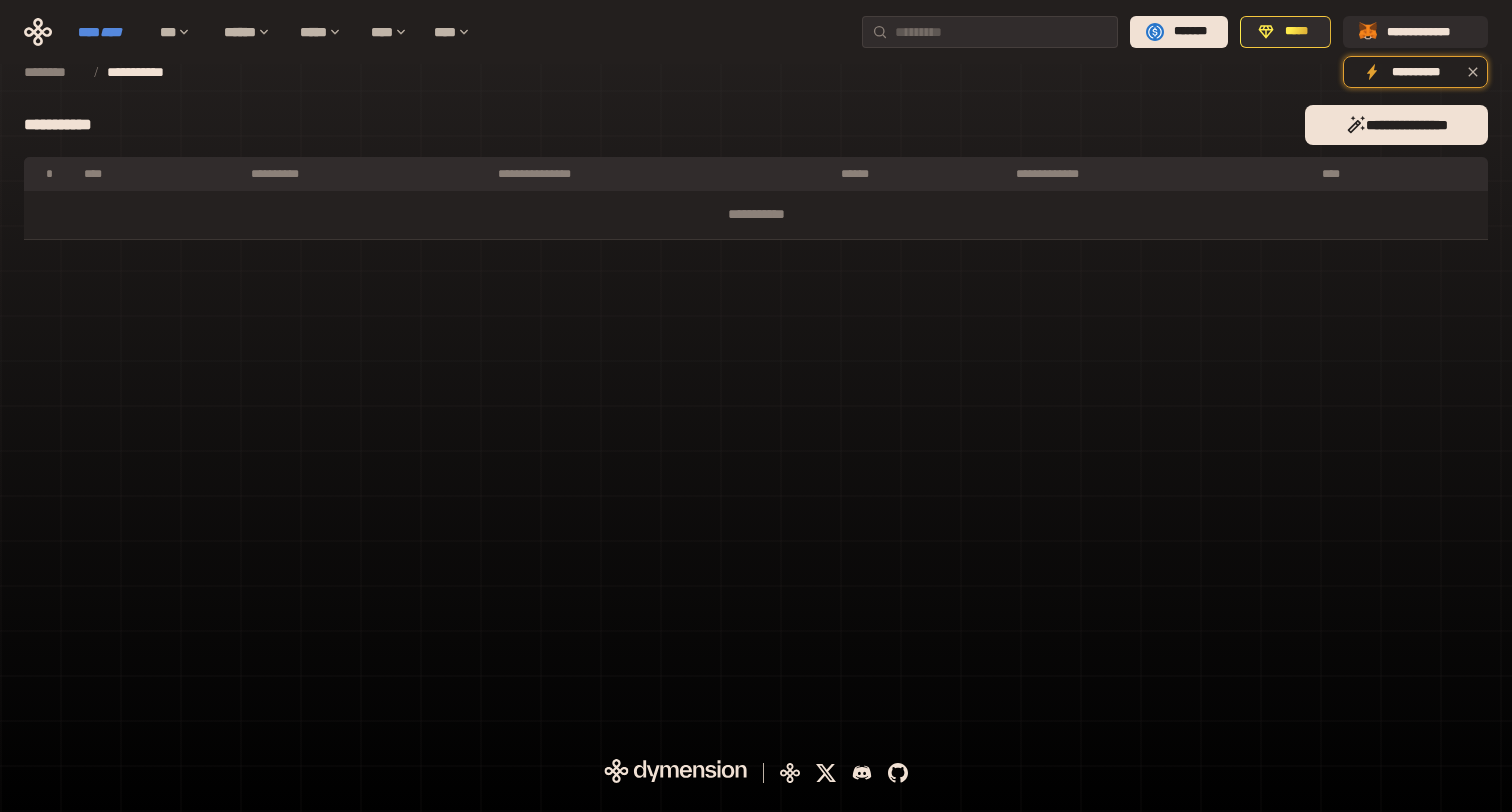 click on "****" at bounding box center [111, 32] 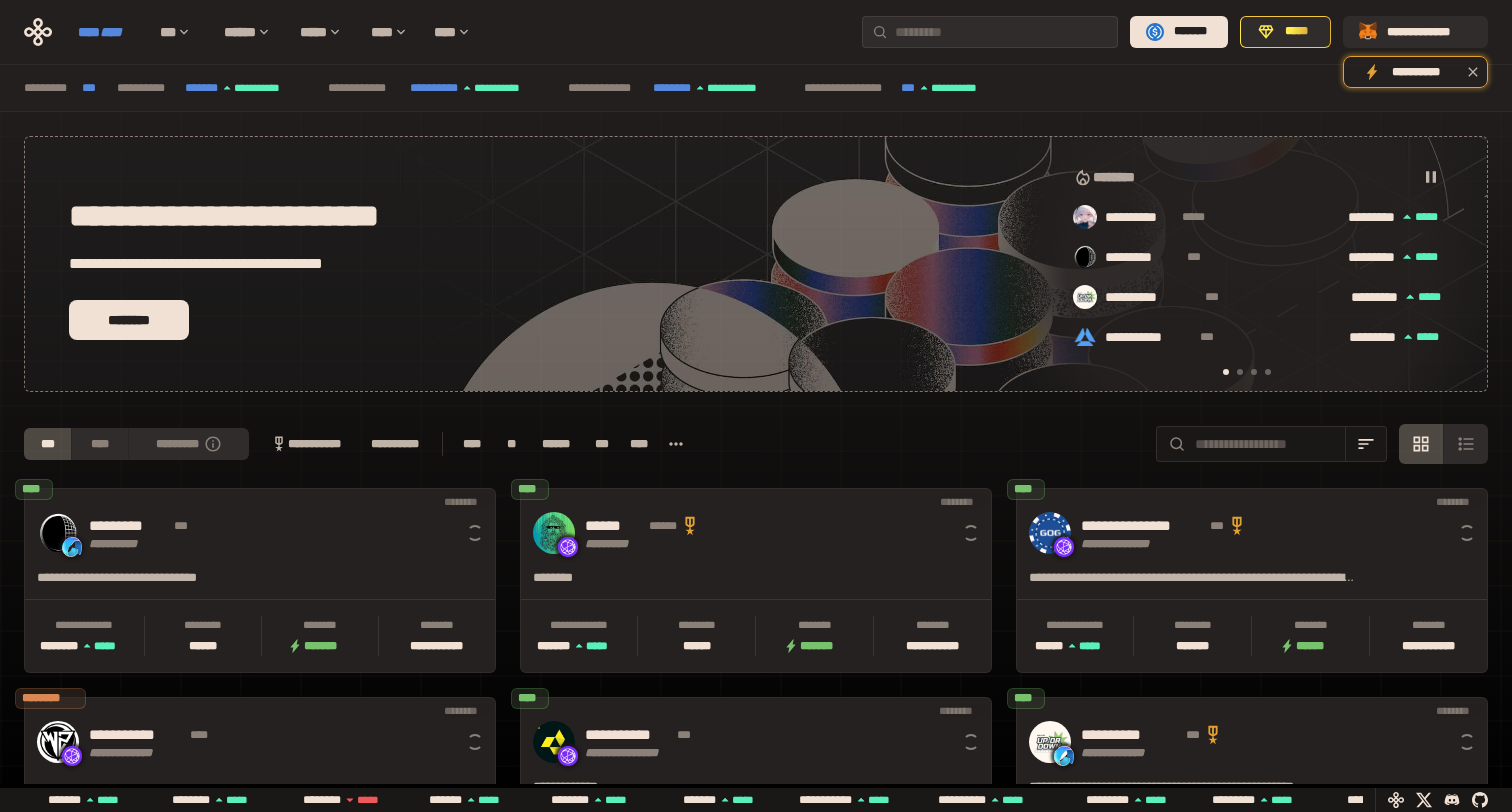 scroll, scrollTop: 0, scrollLeft: 16, axis: horizontal 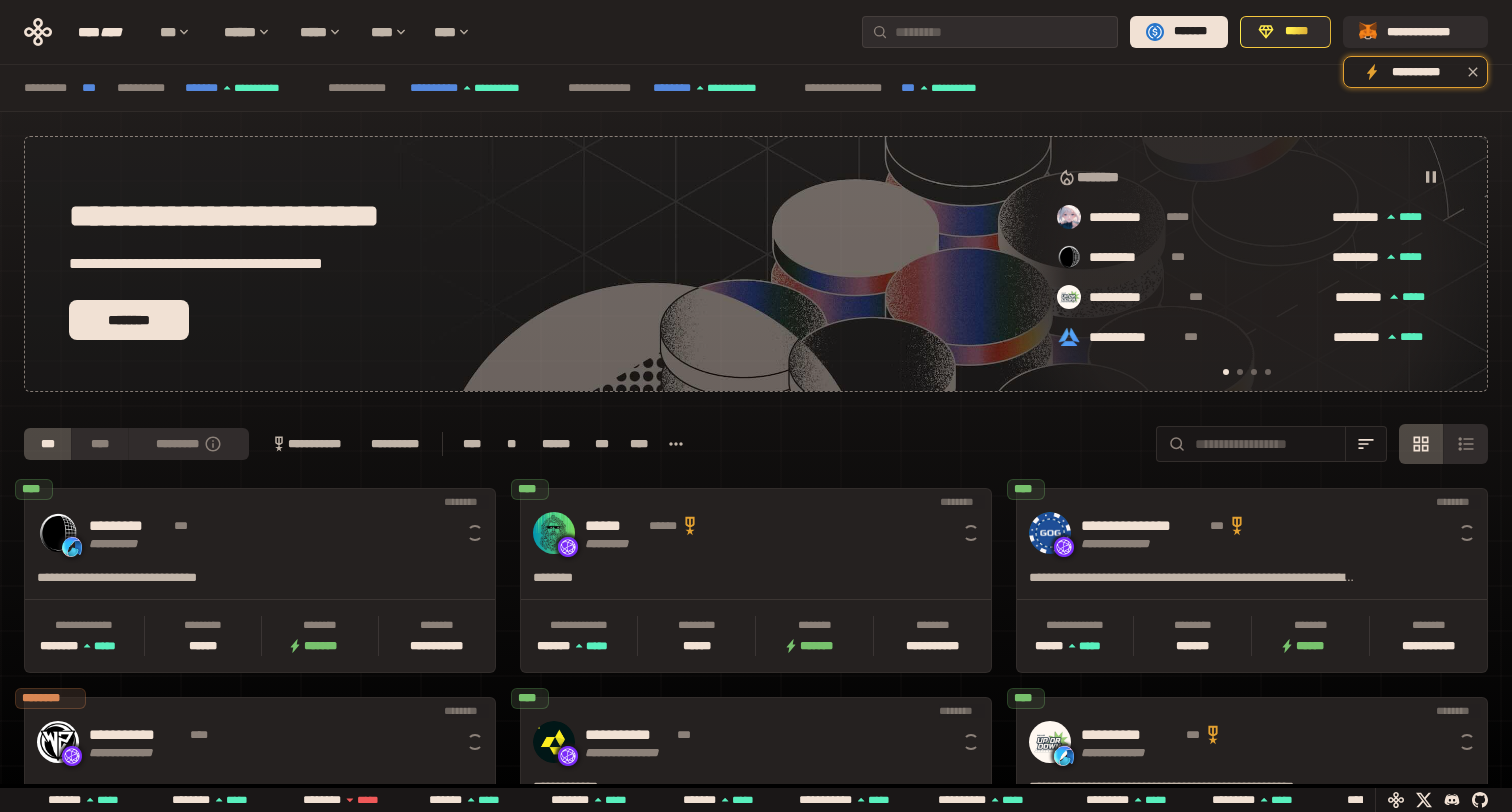 click 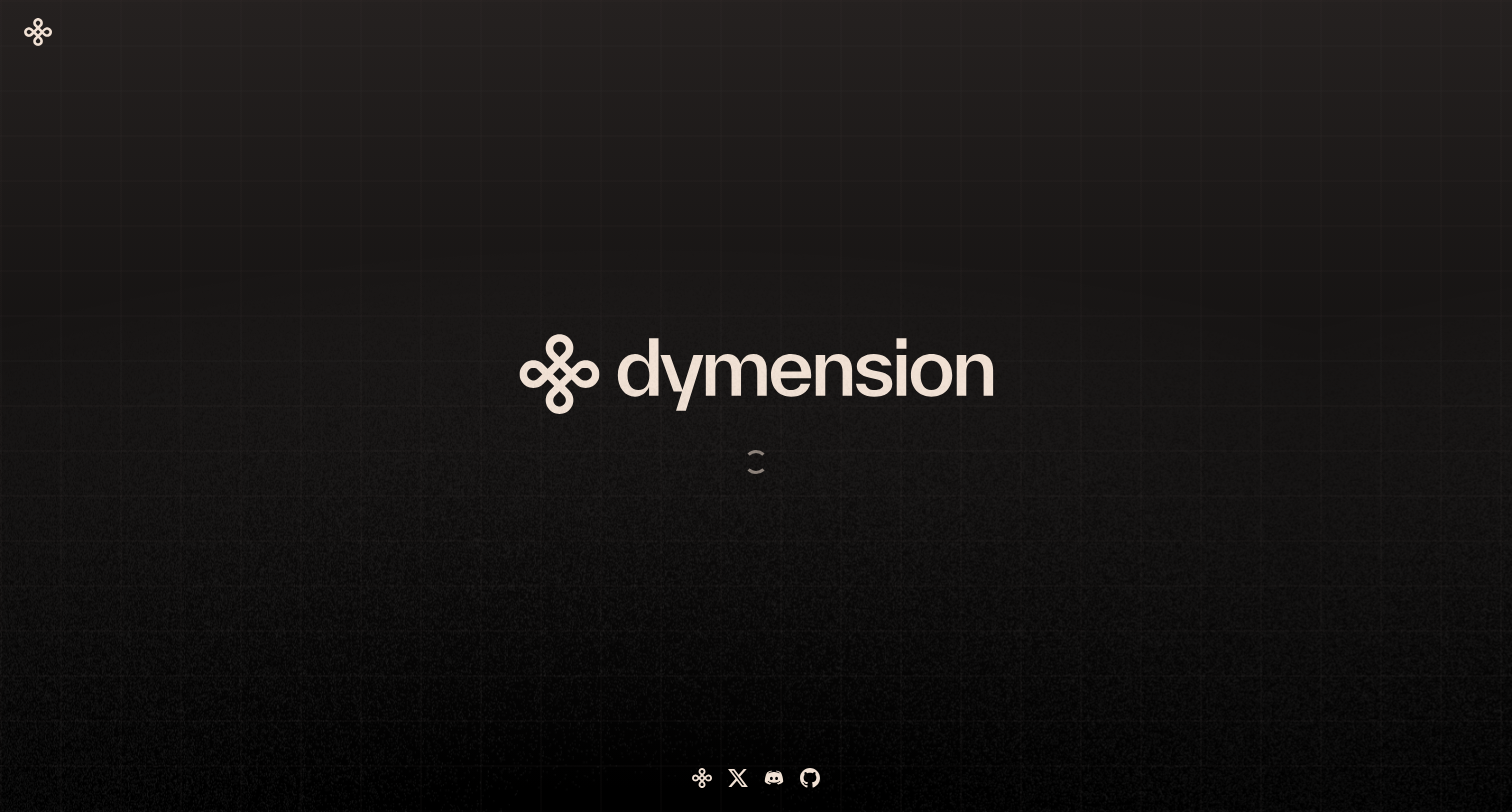 scroll, scrollTop: 0, scrollLeft: 0, axis: both 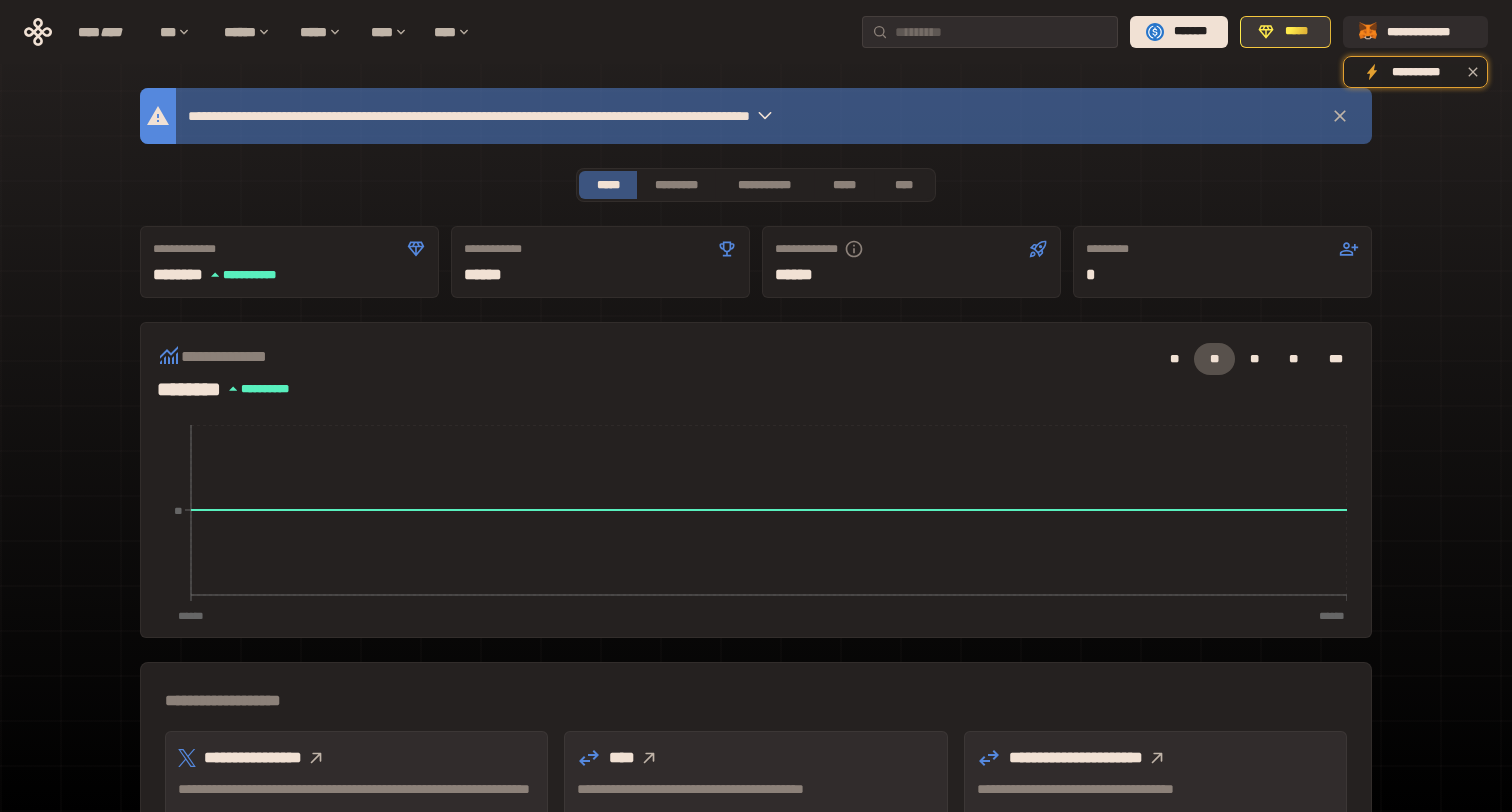 click 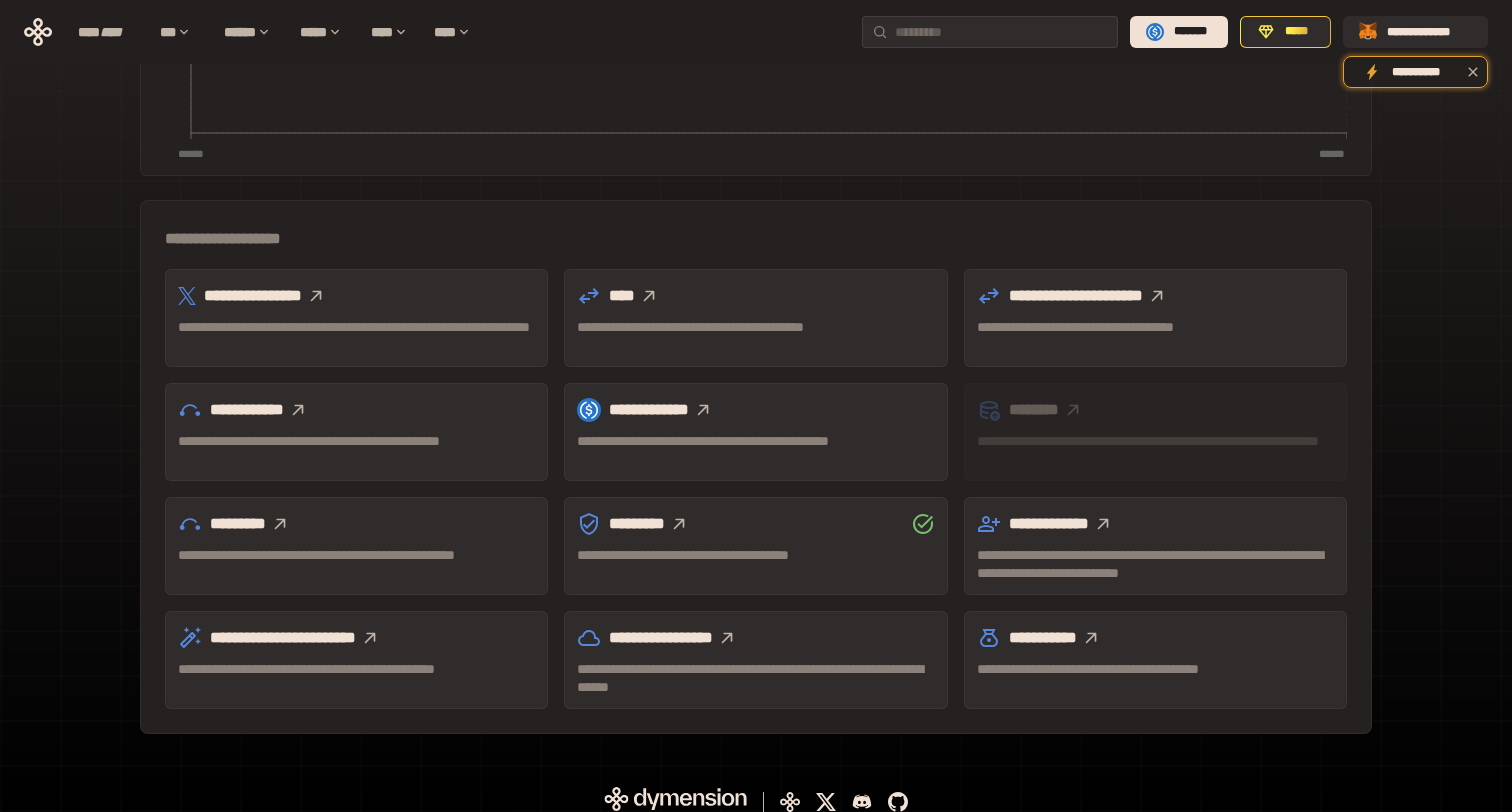 scroll, scrollTop: 463, scrollLeft: 0, axis: vertical 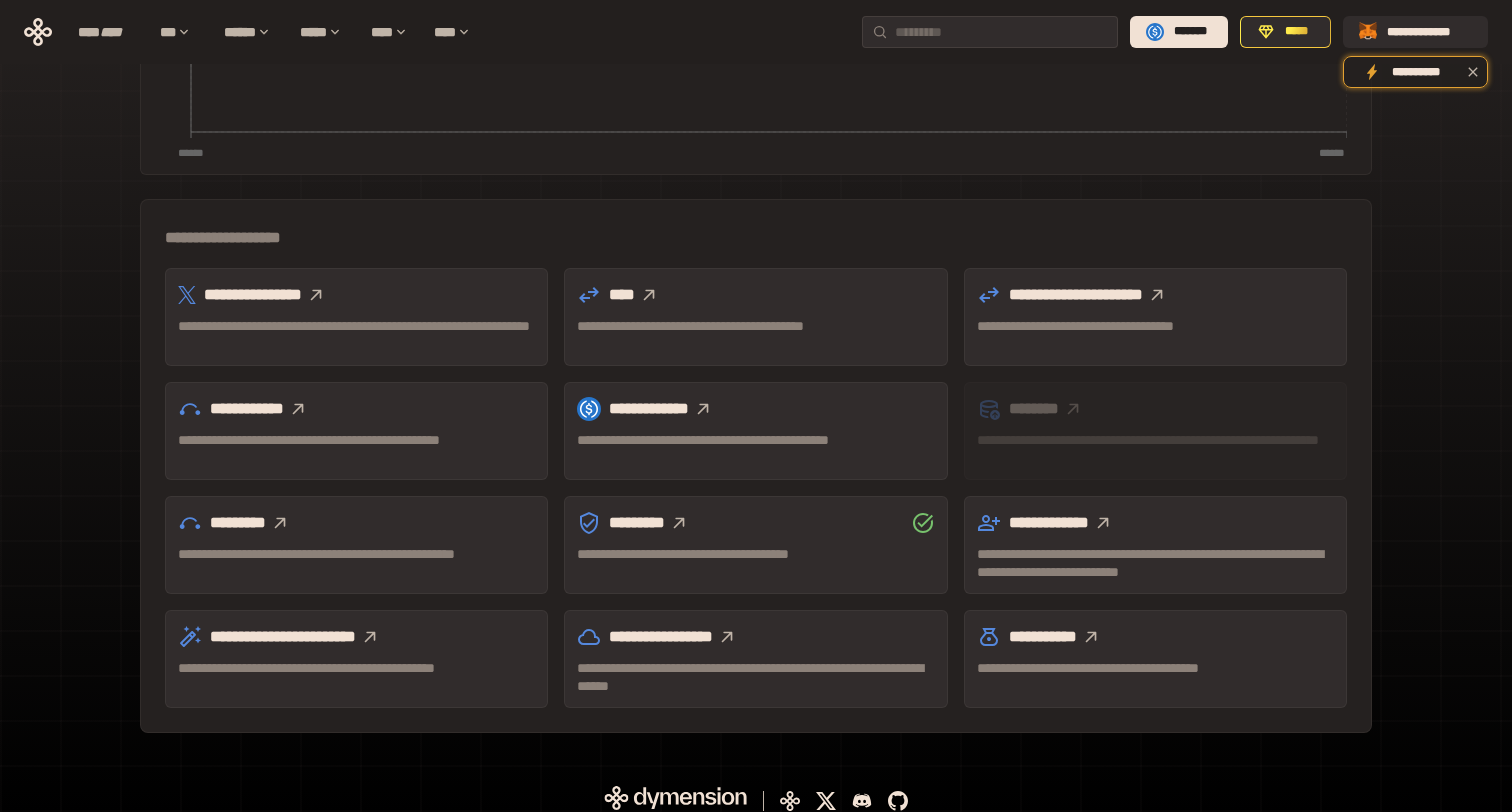 click on "**********" at bounding box center [356, 295] 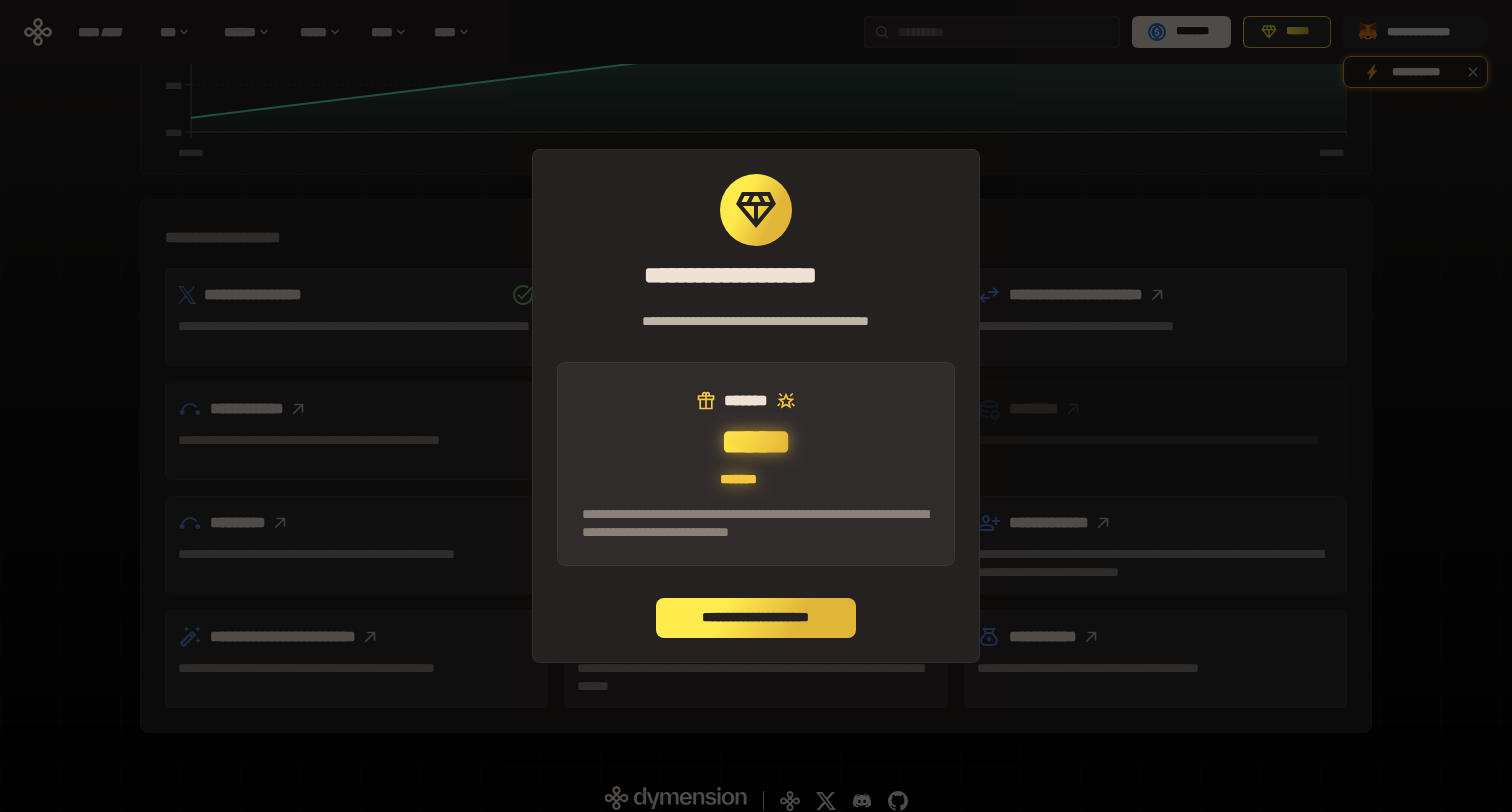 click on "**********" at bounding box center [756, 618] 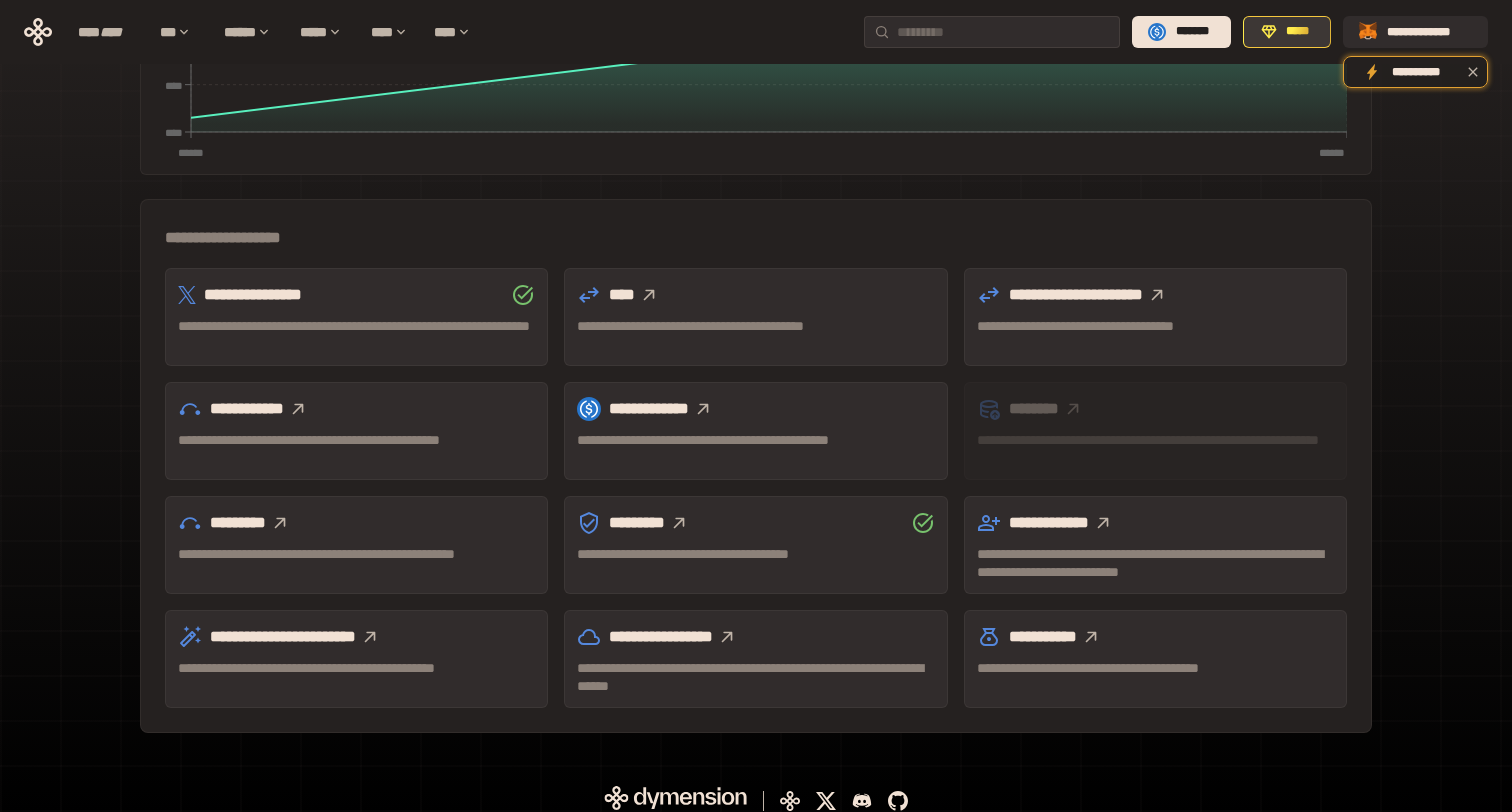 click on "*****" at bounding box center [1298, 32] 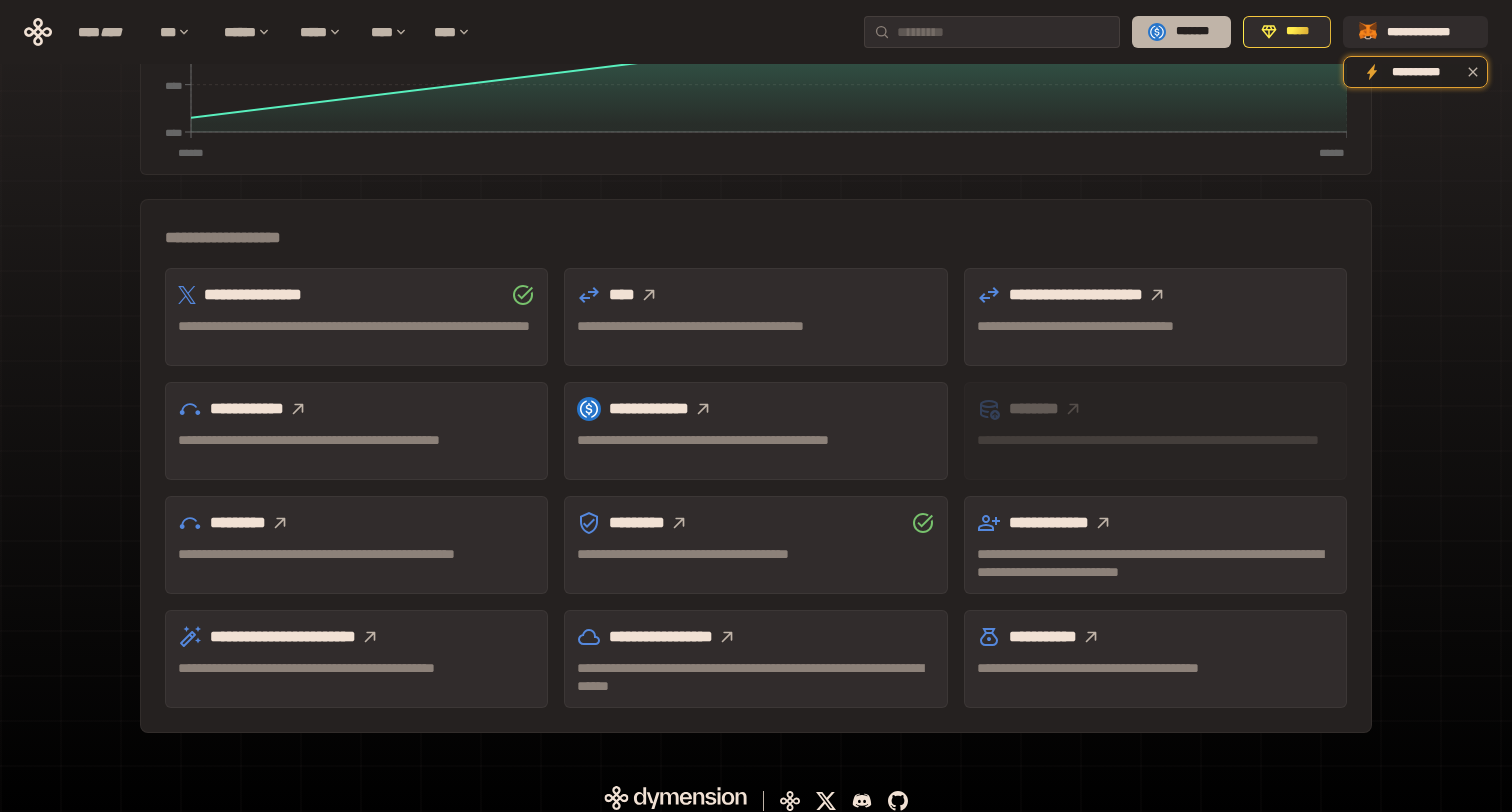 click on "*******" at bounding box center (1192, 32) 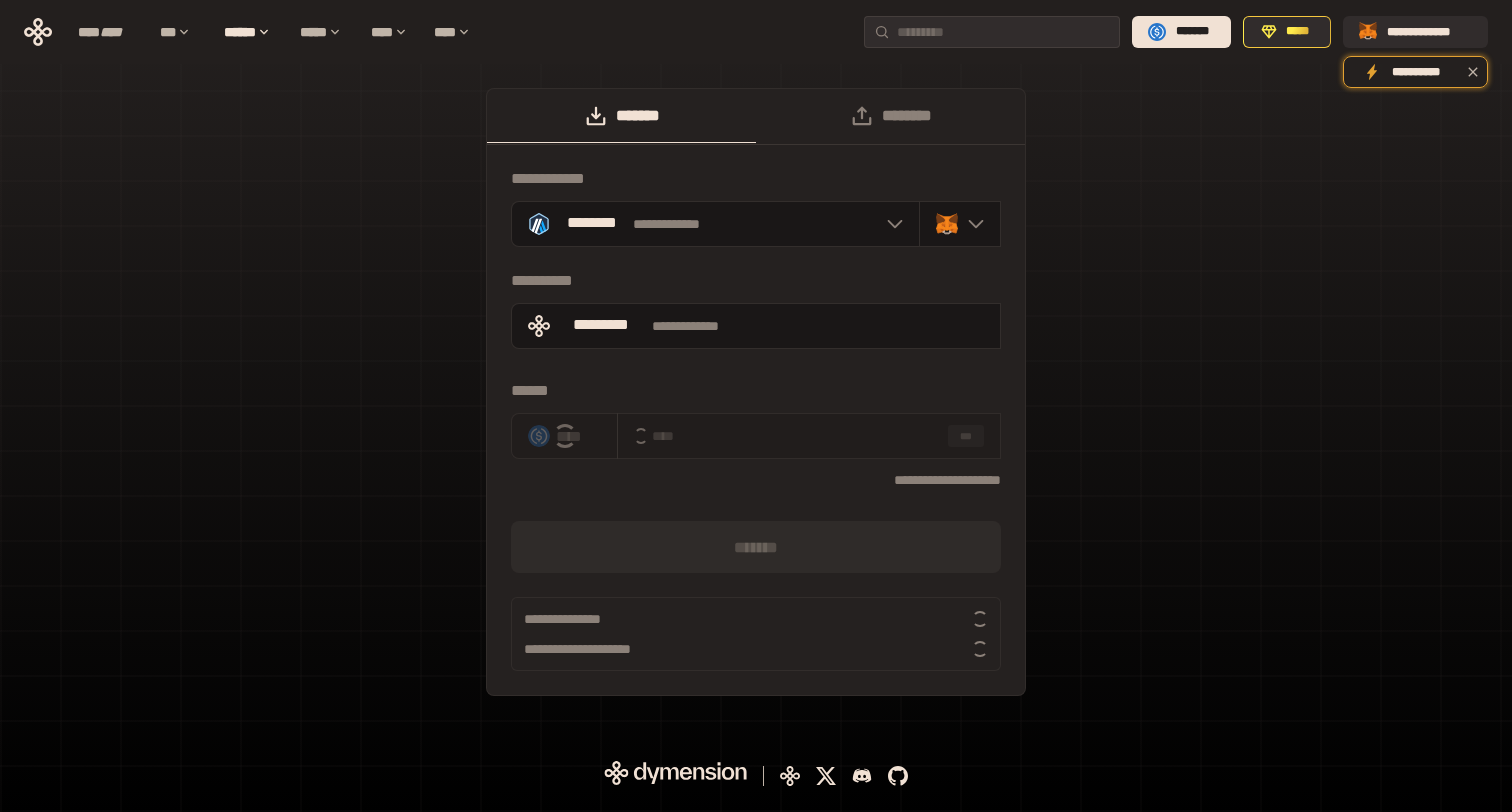 click on "**********" at bounding box center (756, 402) 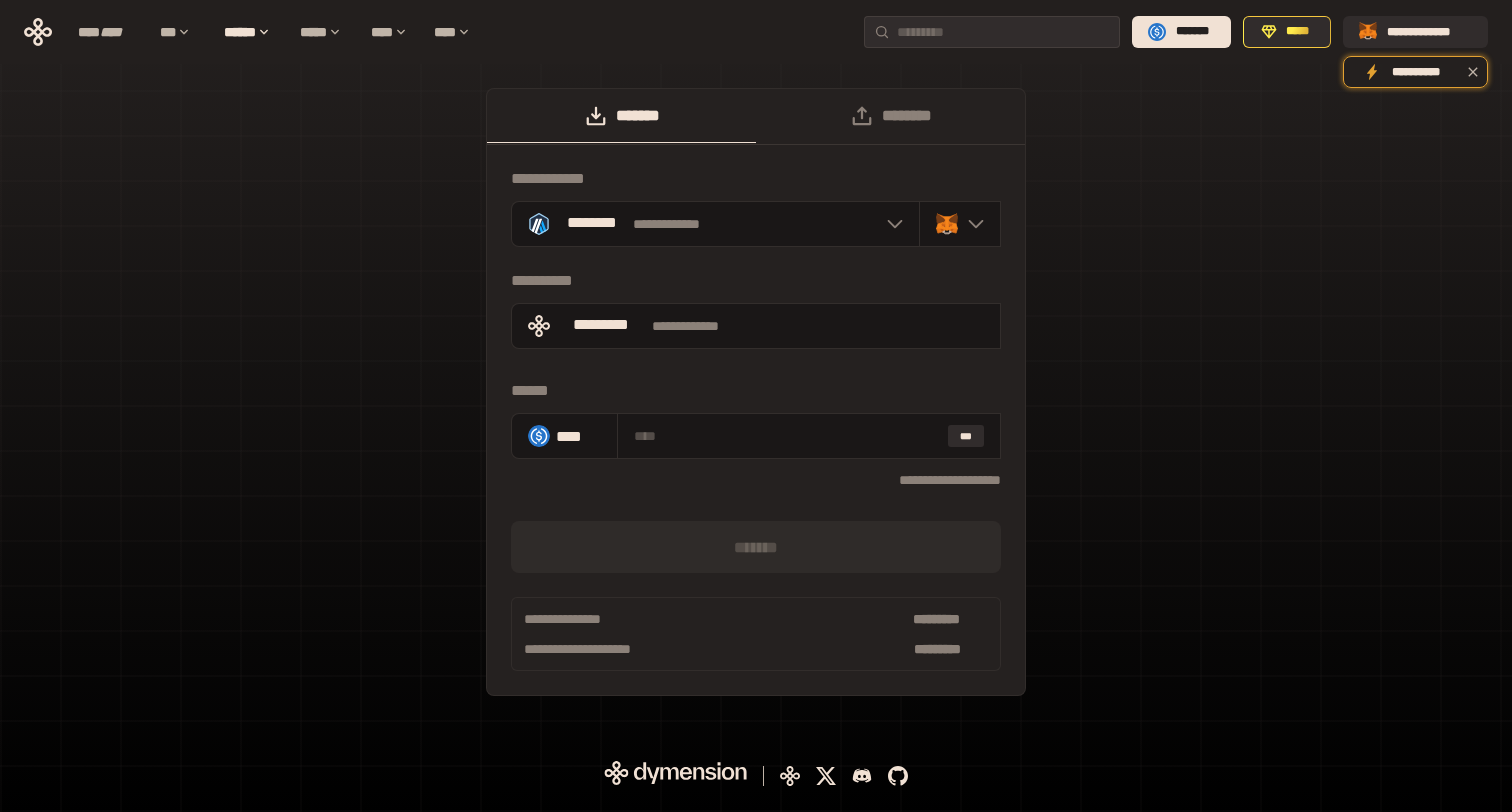 click on "**********" at bounding box center (756, 402) 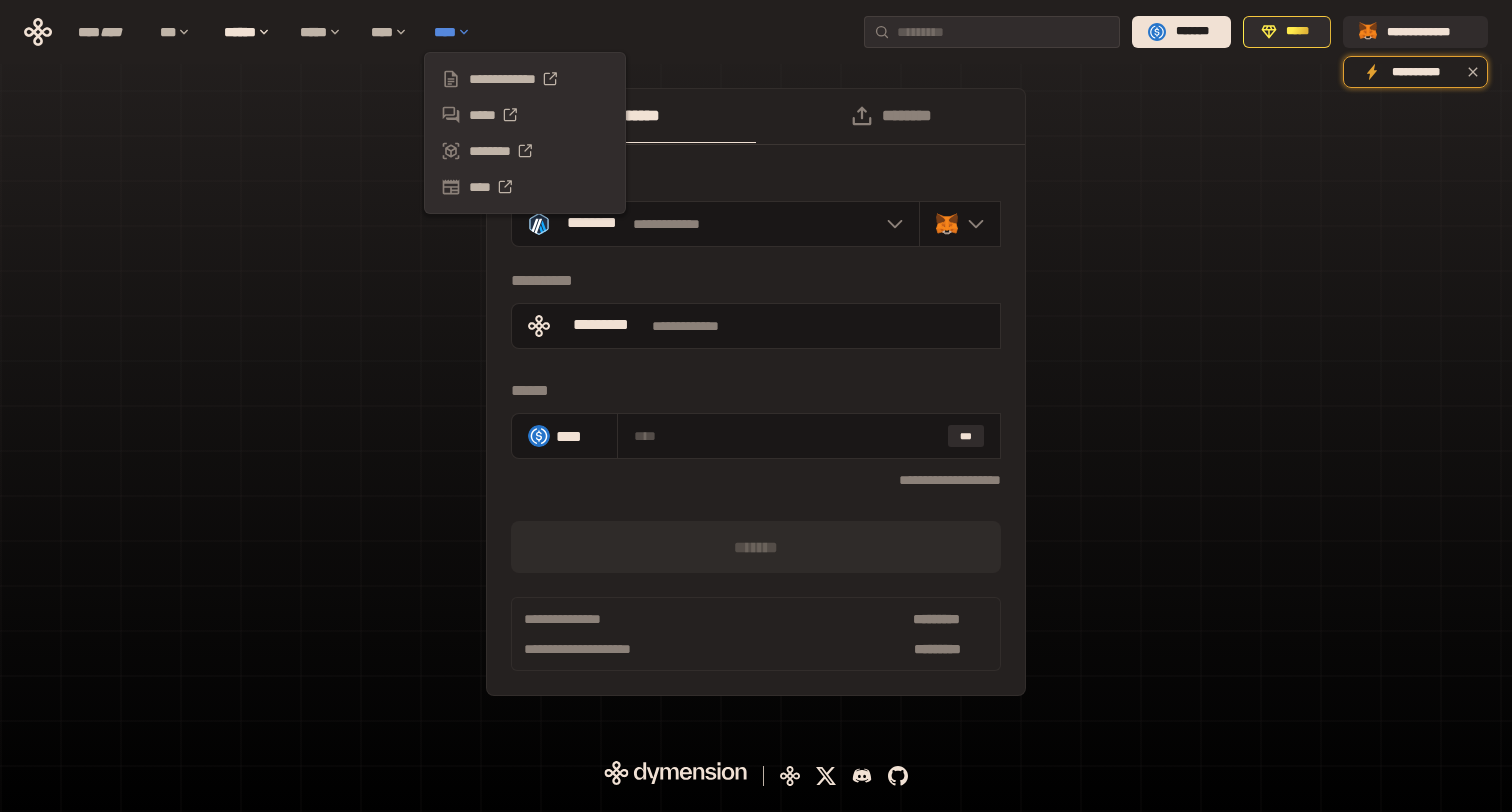click on "****" at bounding box center (457, 32) 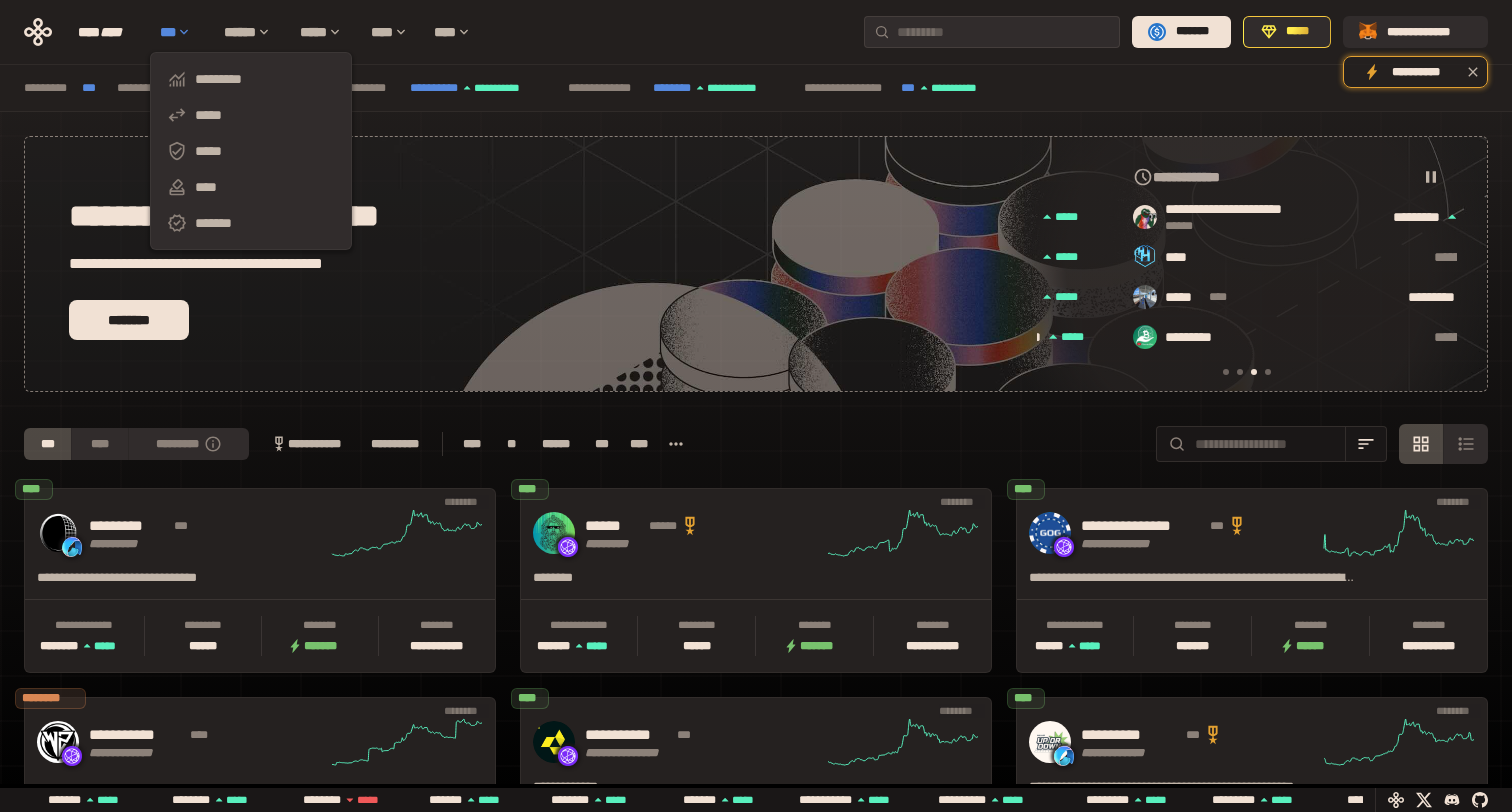 scroll, scrollTop: 0, scrollLeft: 856, axis: horizontal 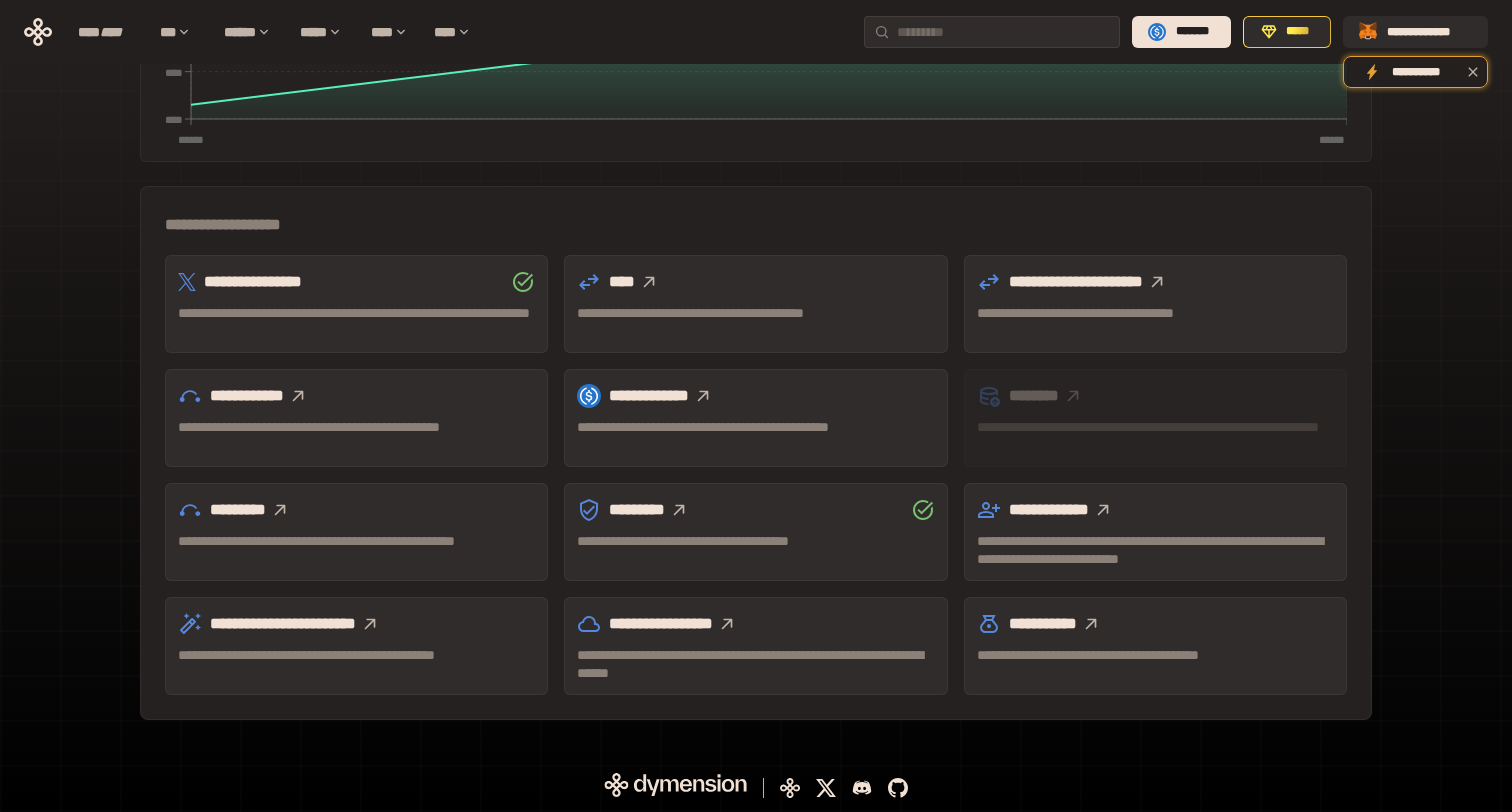 click on "**********" at bounding box center [755, 541] 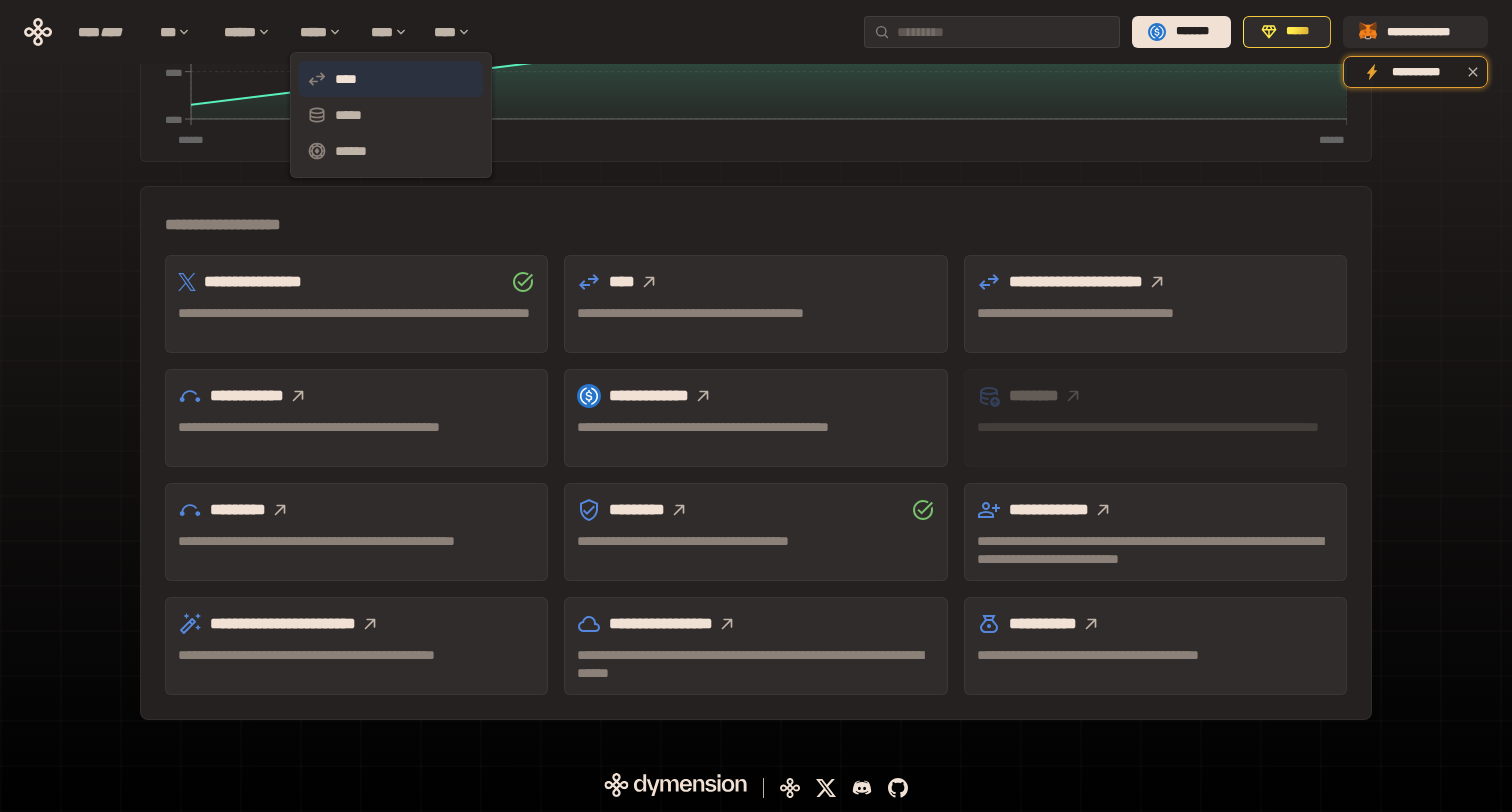 click on "****" at bounding box center (391, 79) 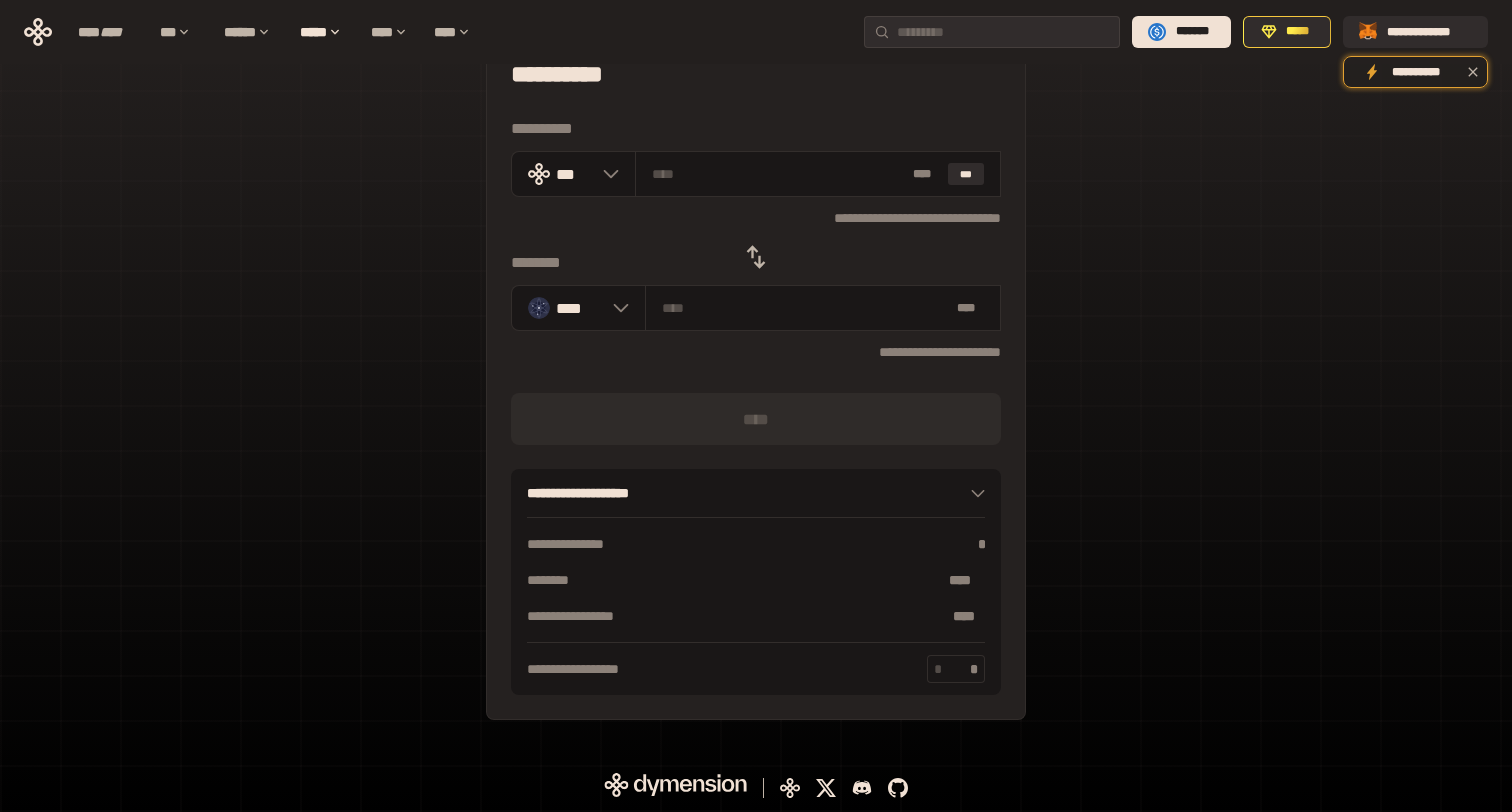 scroll, scrollTop: 0, scrollLeft: 0, axis: both 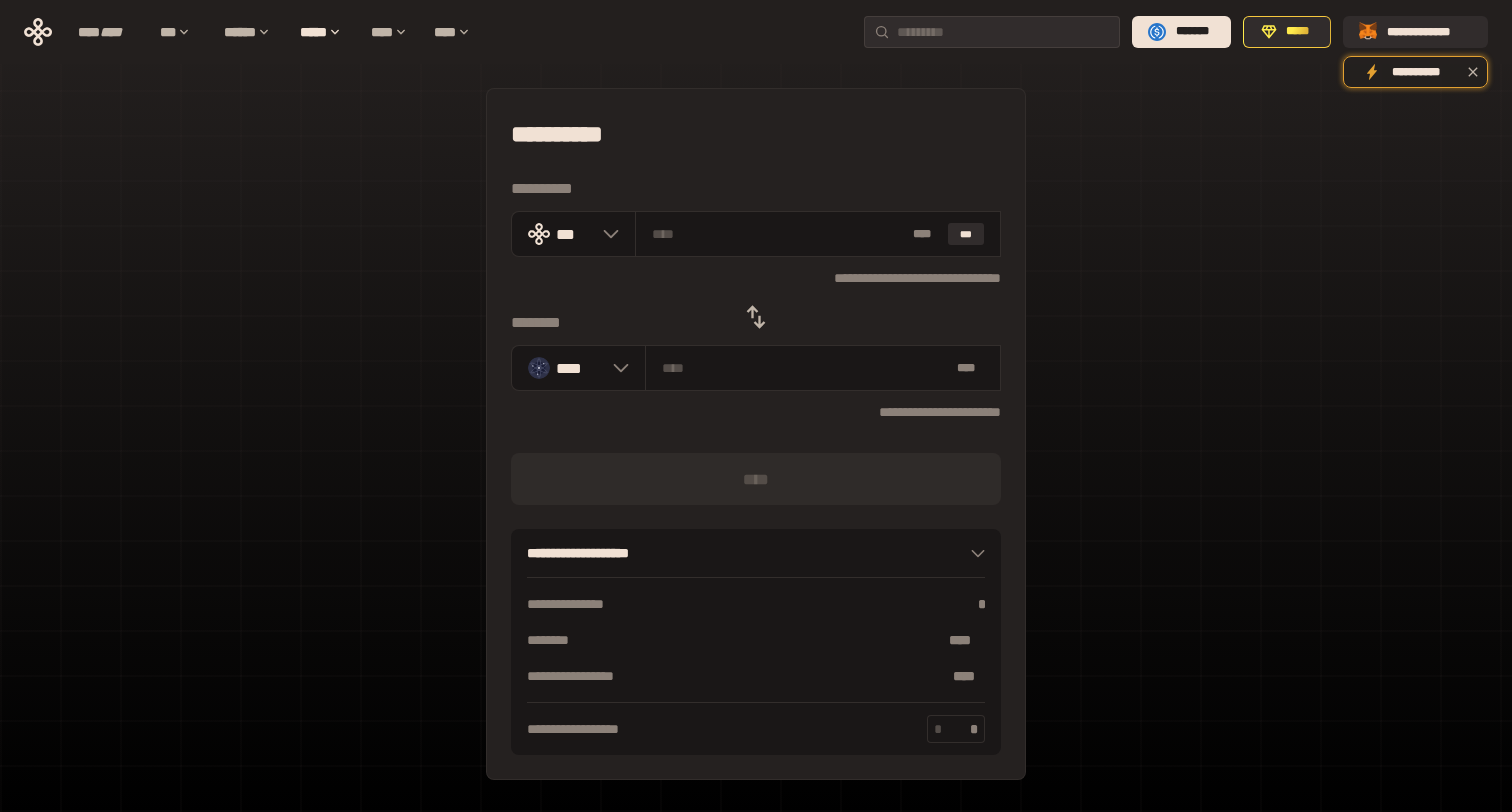 click 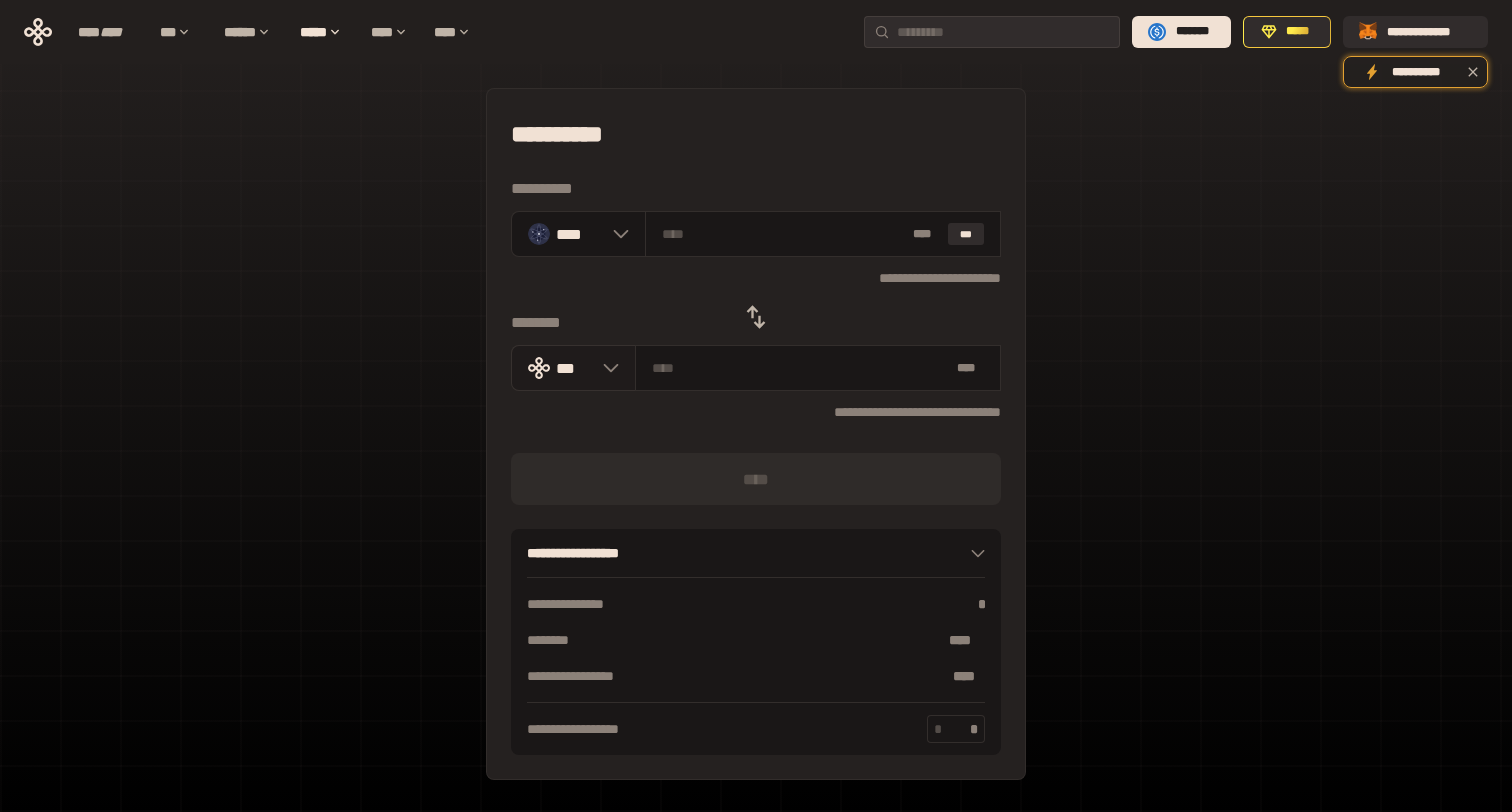 click on "***" at bounding box center [574, 368] 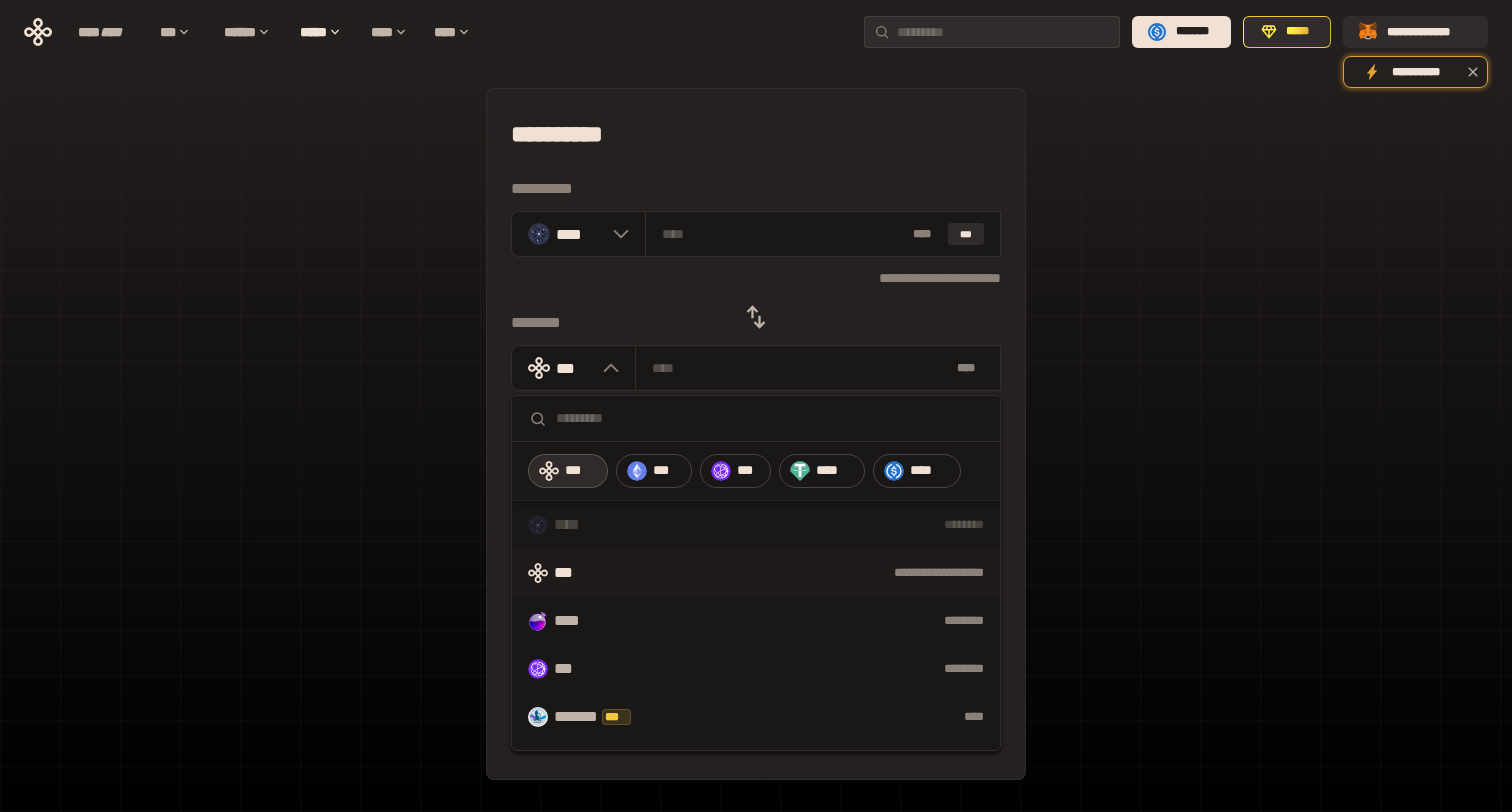 click on "**********" at bounding box center [756, 189] 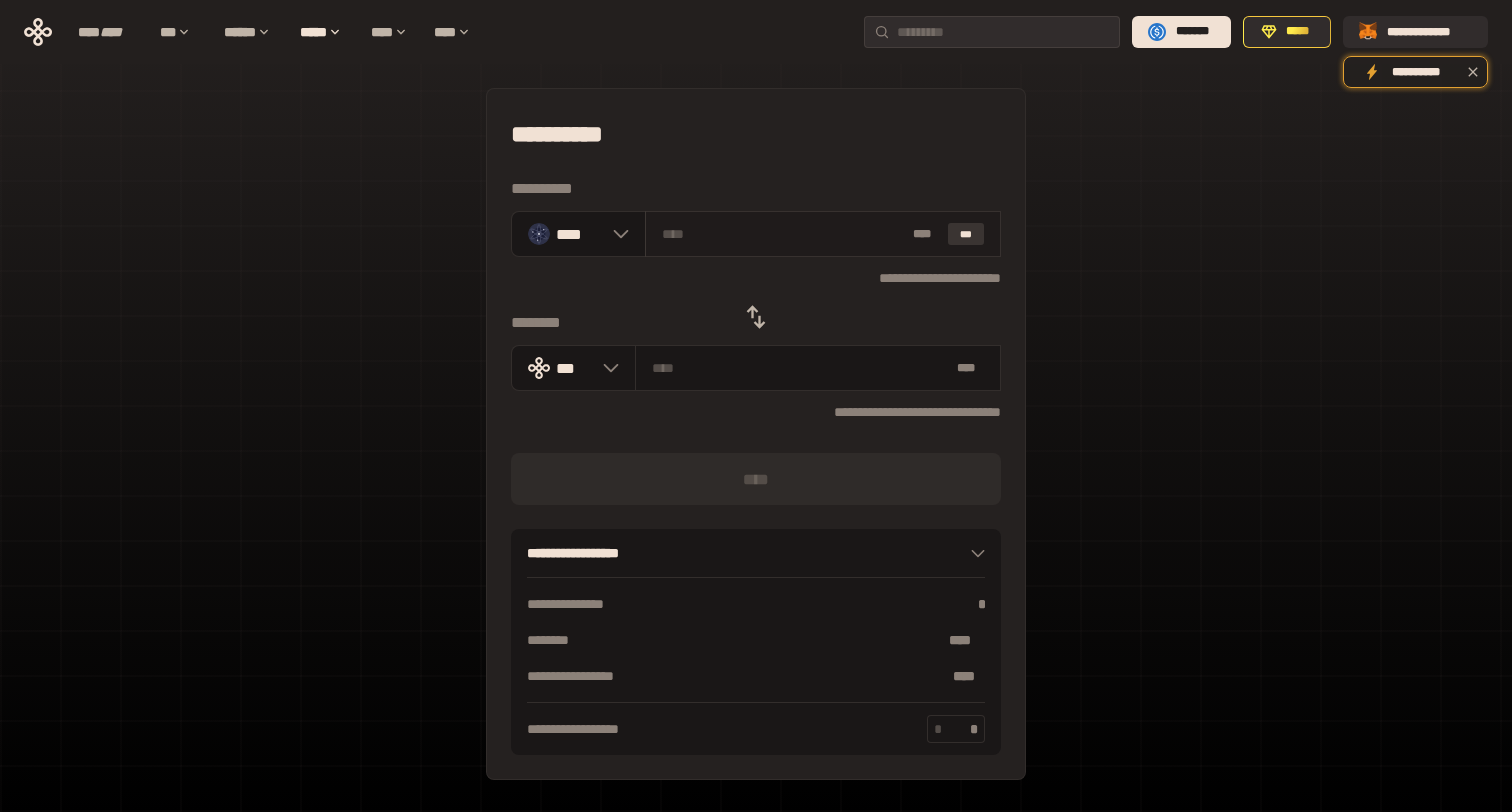 click on "***" at bounding box center [966, 234] 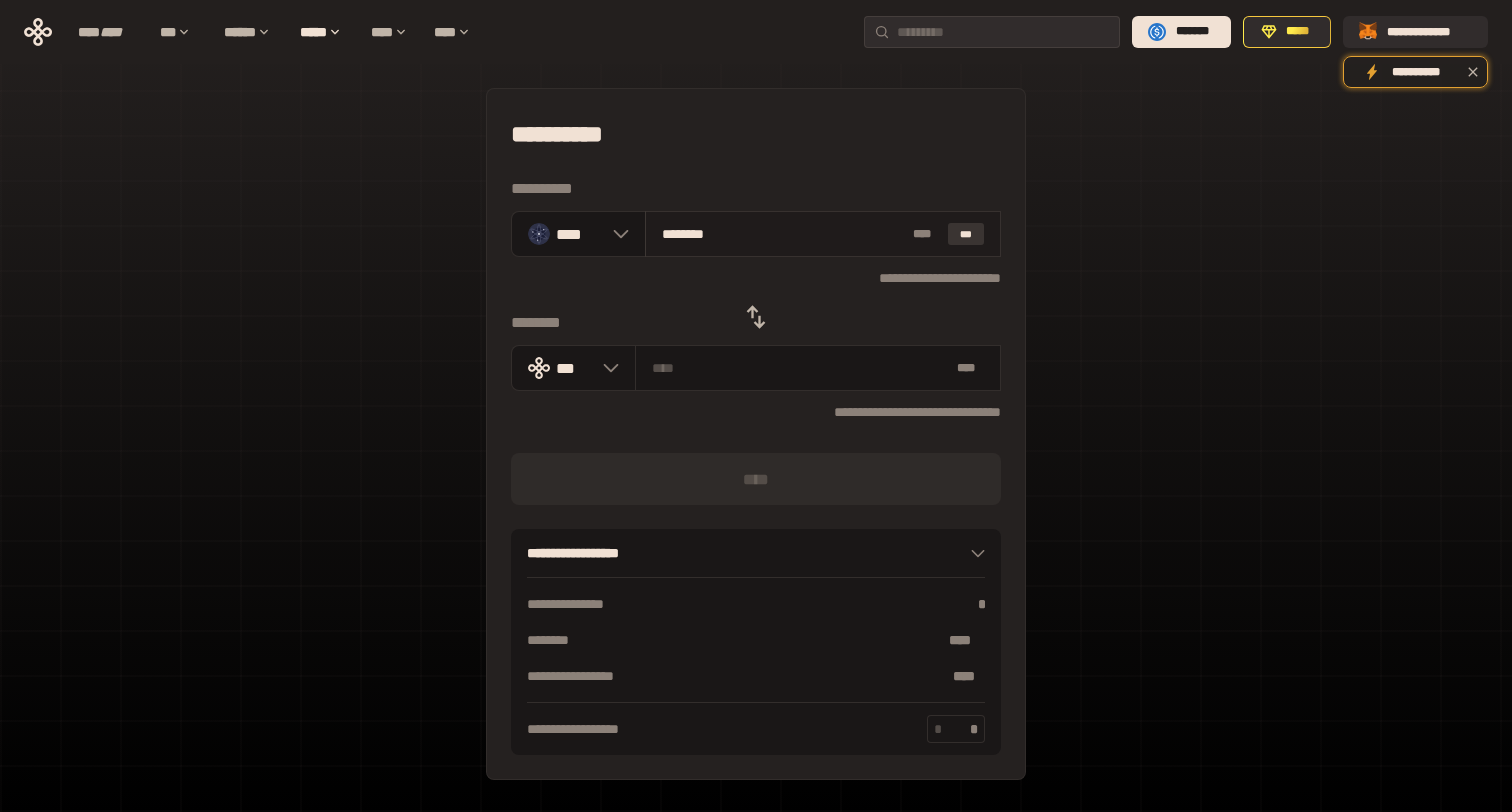 type on "**********" 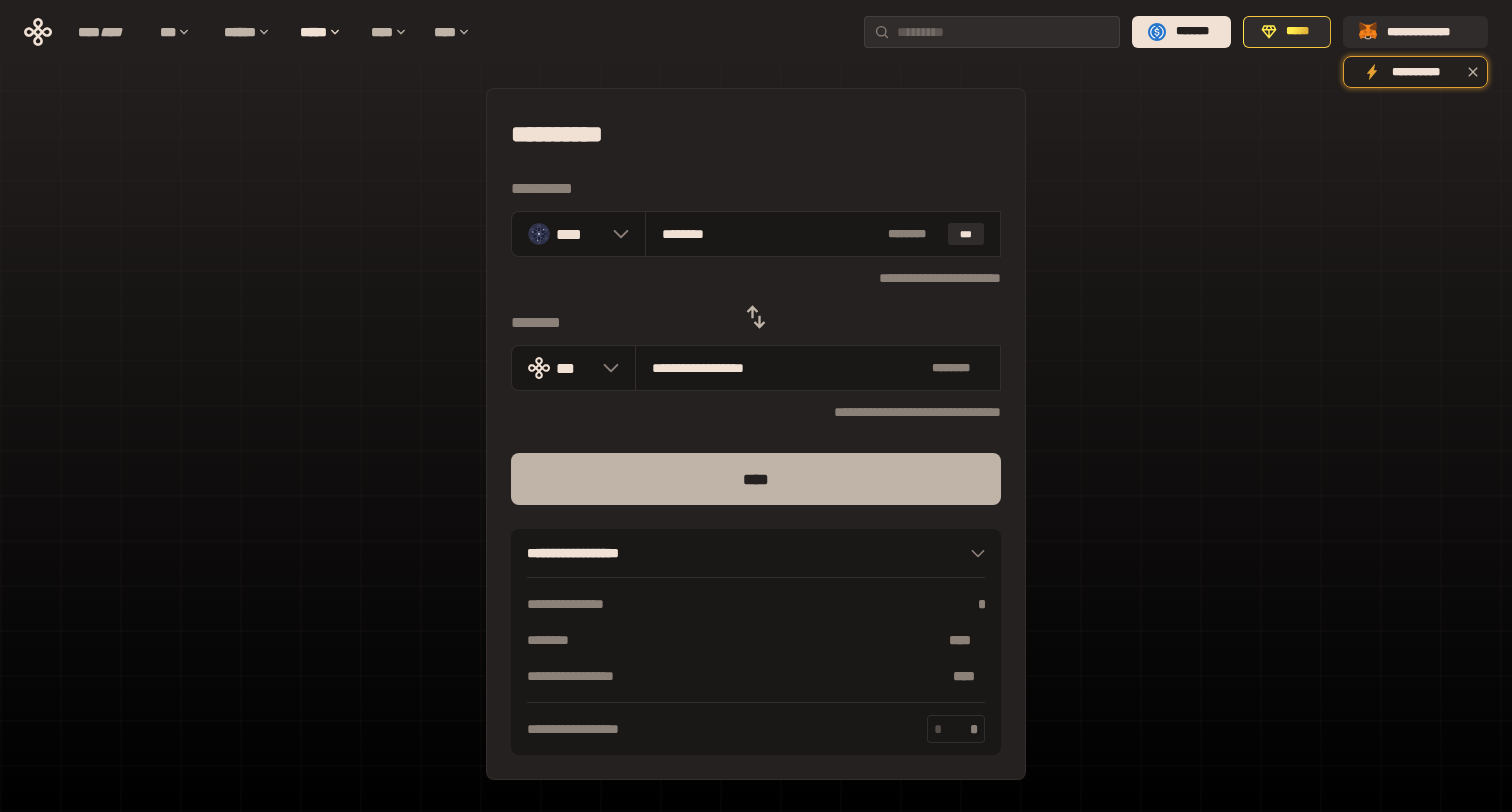 click on "****" at bounding box center (756, 479) 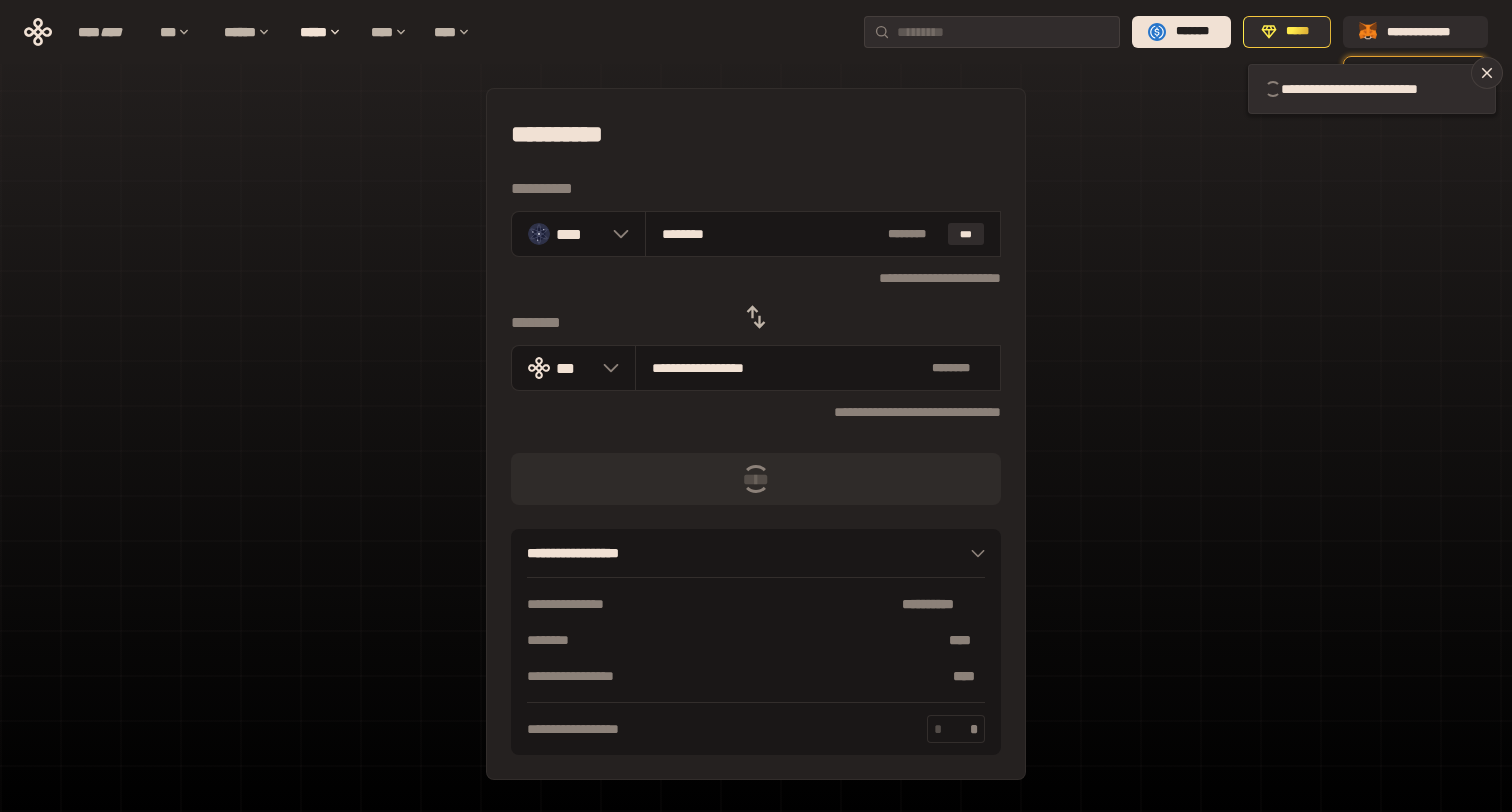 type 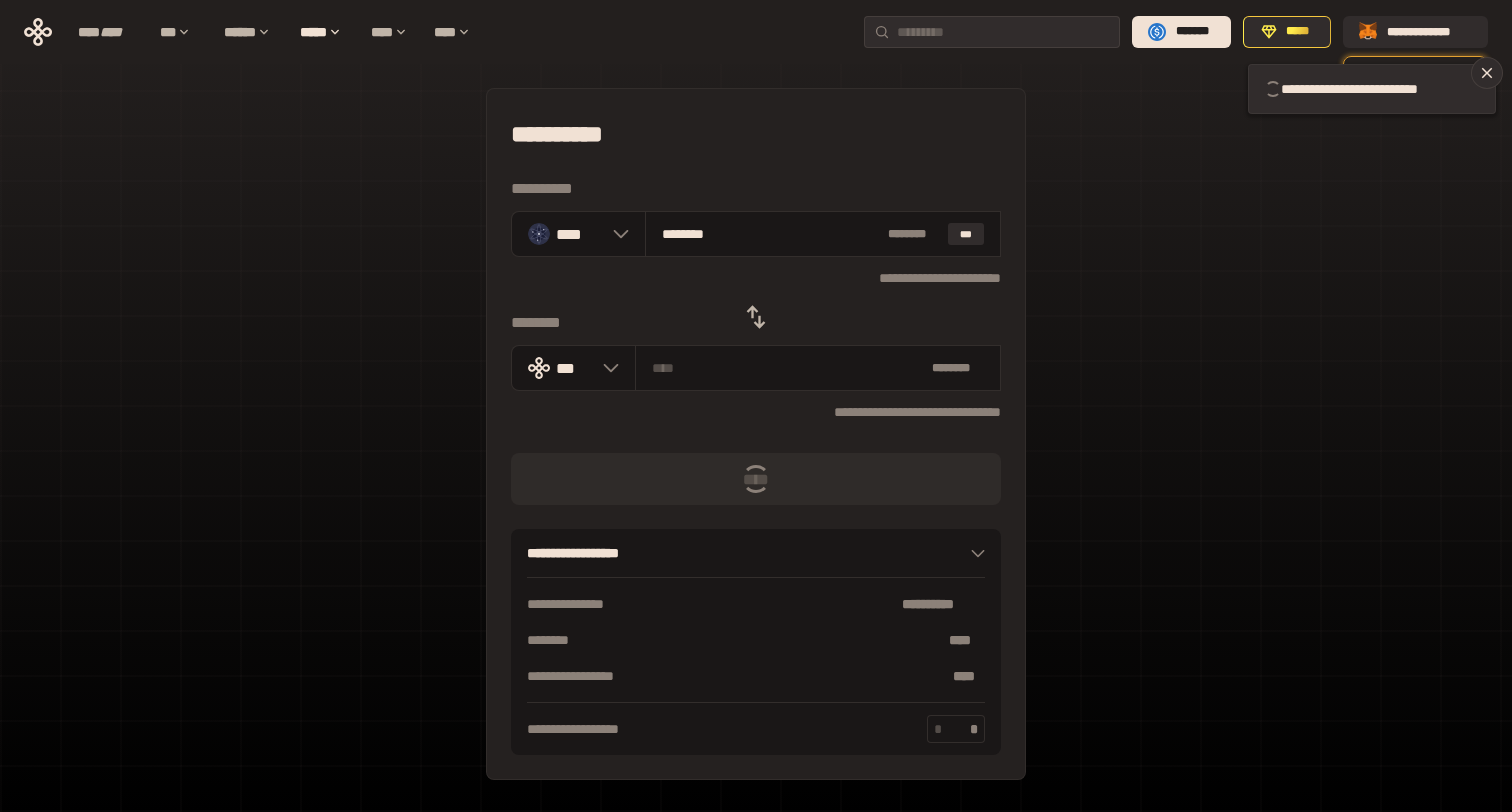 type 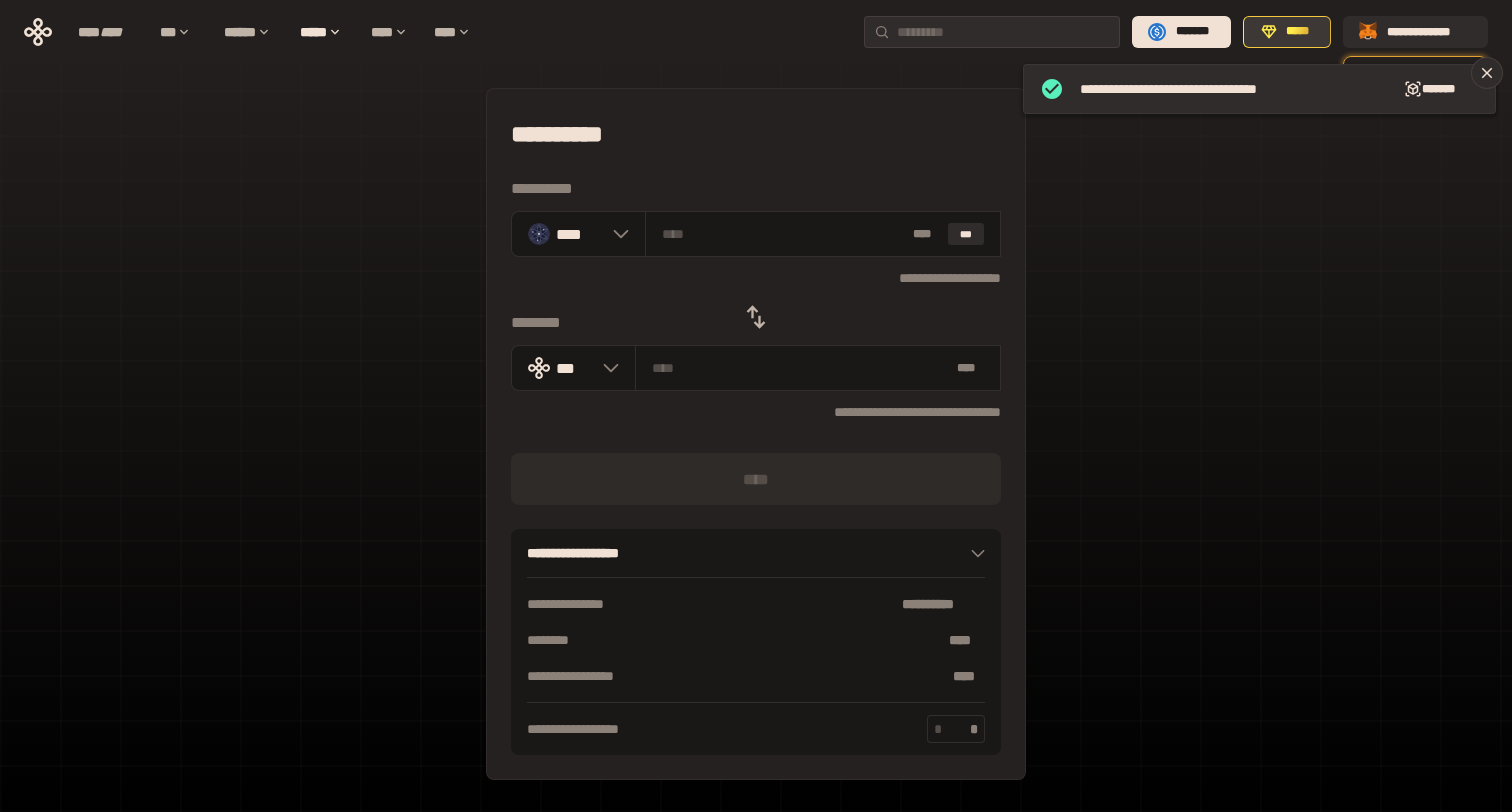 click on "*****" at bounding box center [1287, 32] 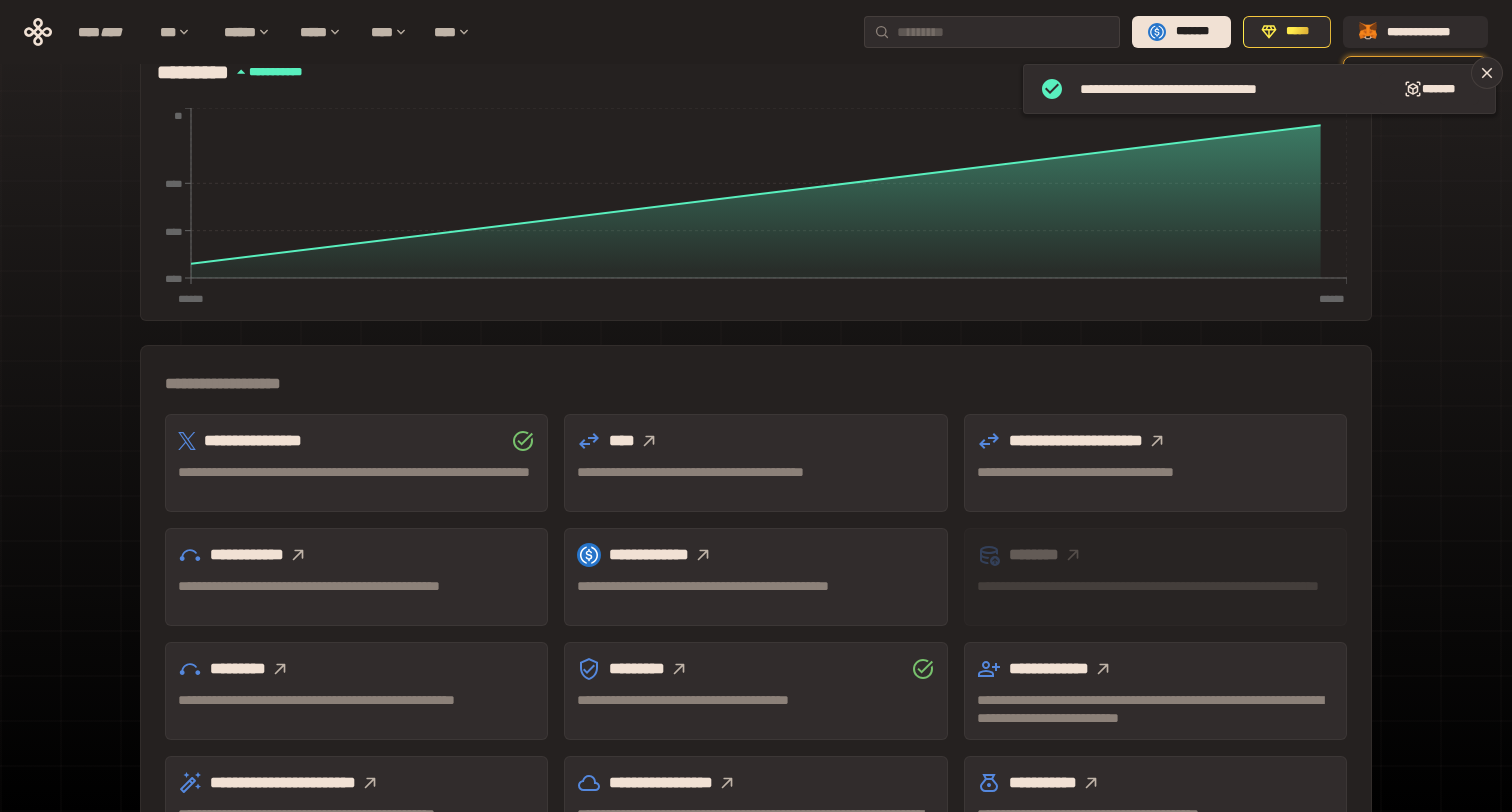 scroll, scrollTop: 476, scrollLeft: 0, axis: vertical 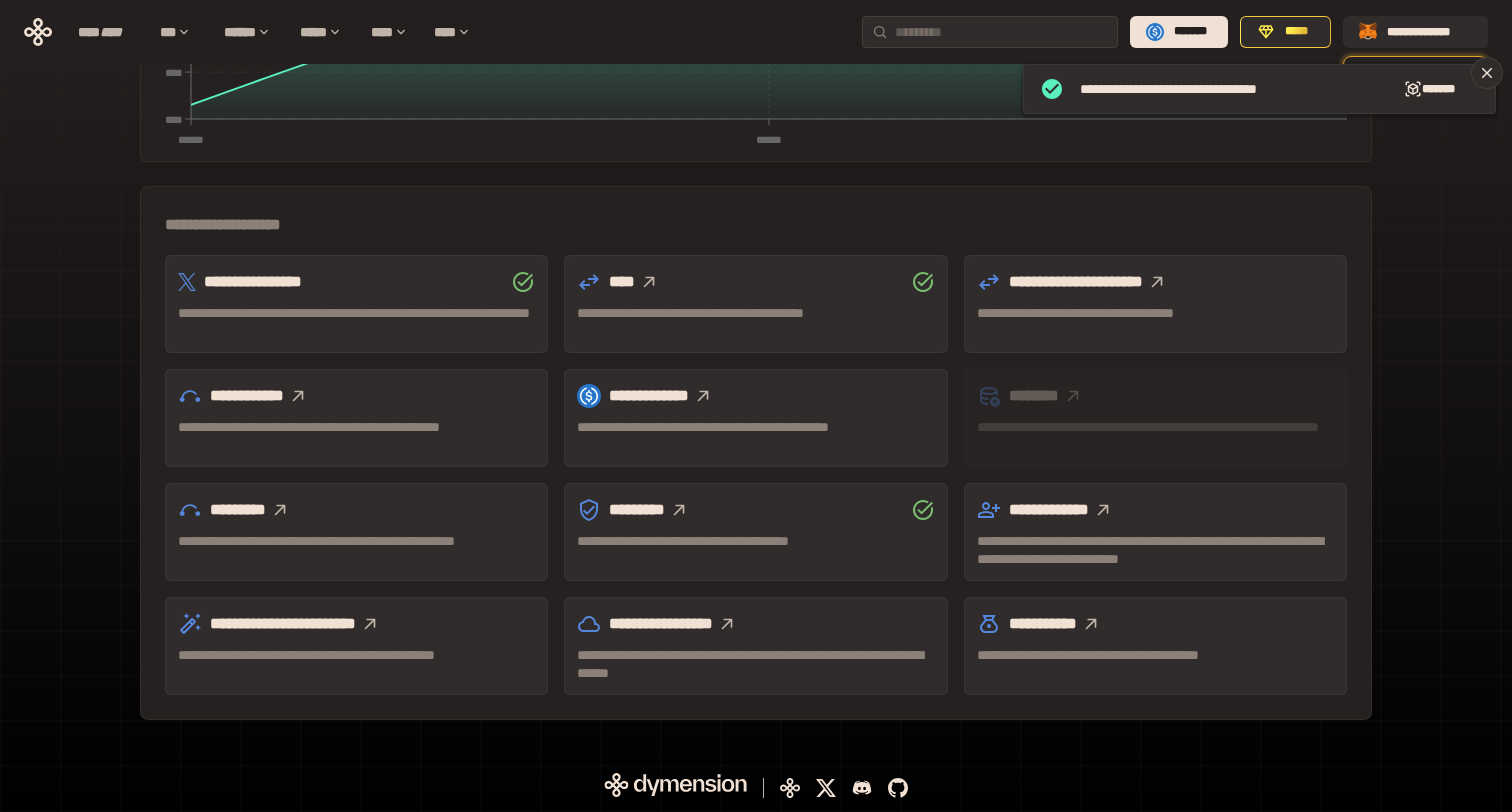 click 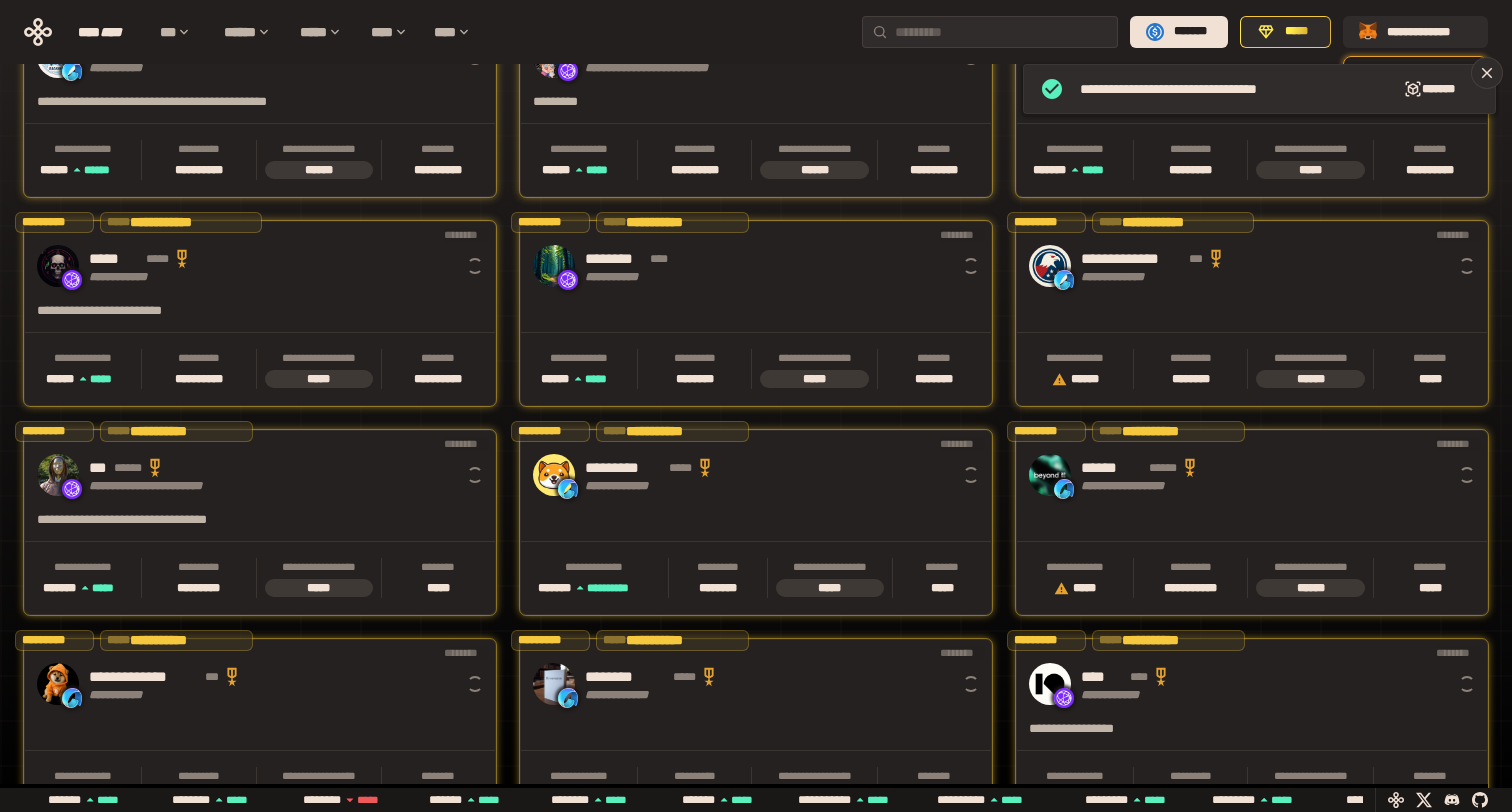 scroll, scrollTop: 0, scrollLeft: 16, axis: horizontal 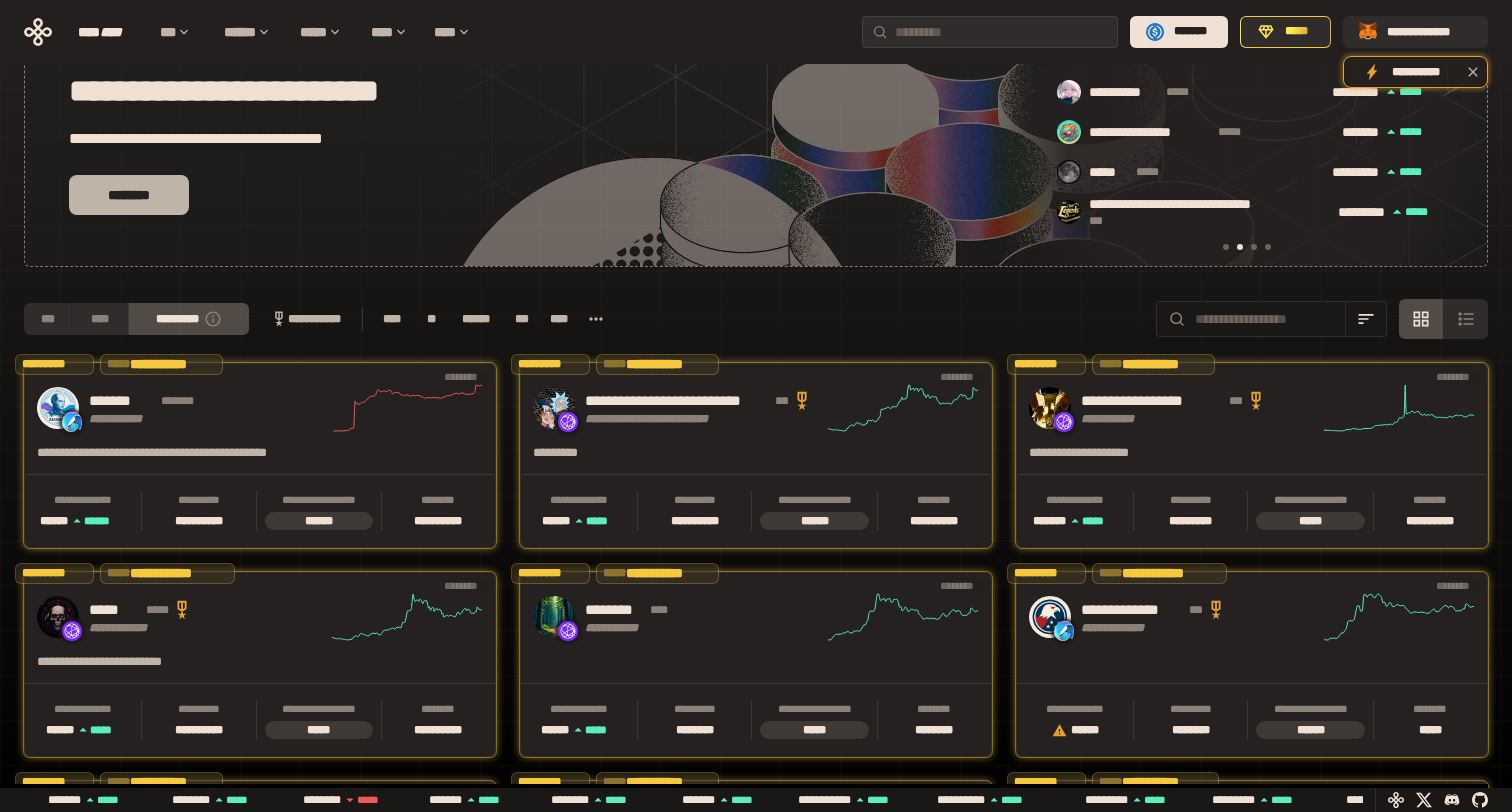 click on "********" at bounding box center [129, 195] 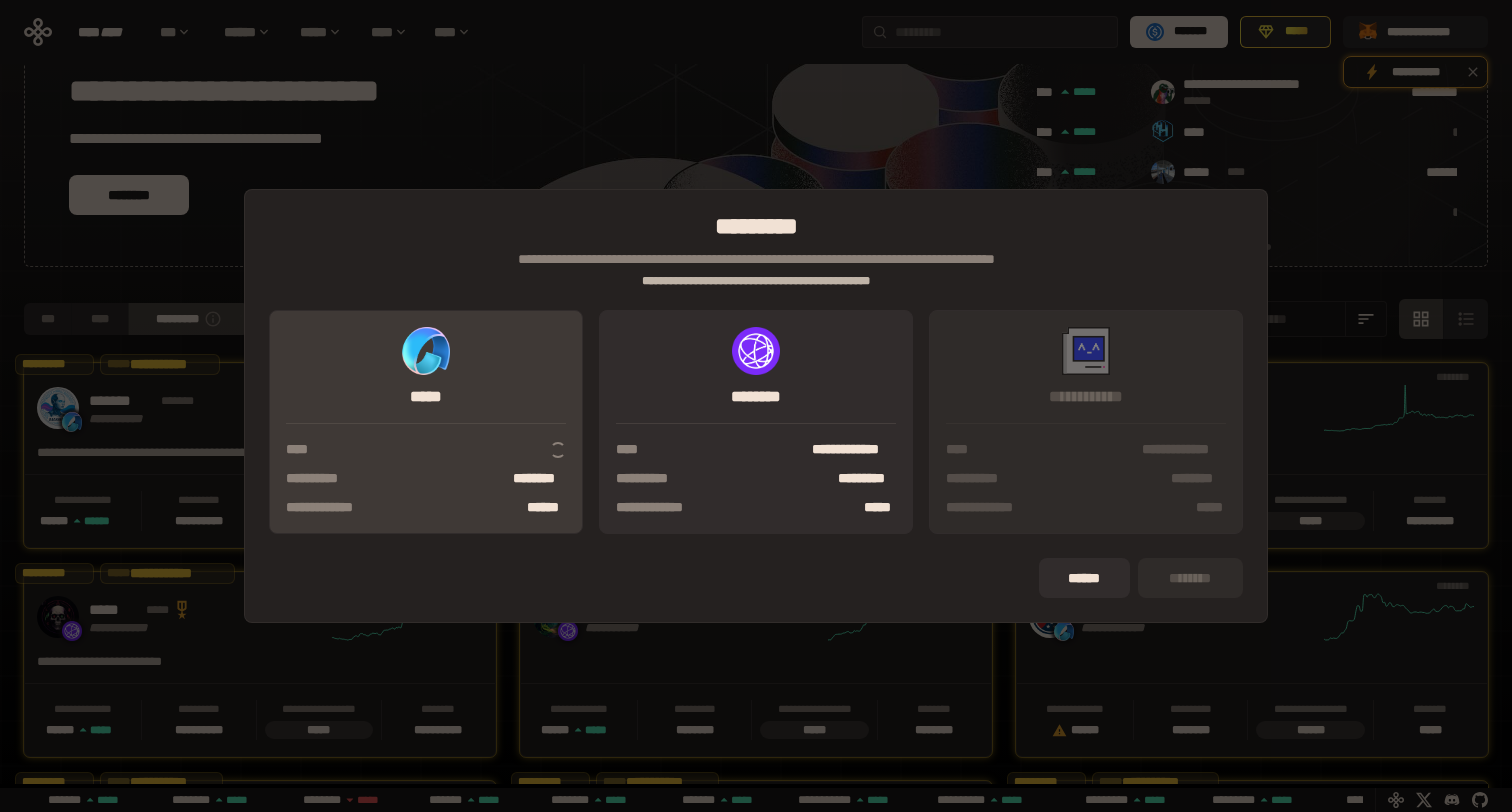 scroll, scrollTop: 0, scrollLeft: 856, axis: horizontal 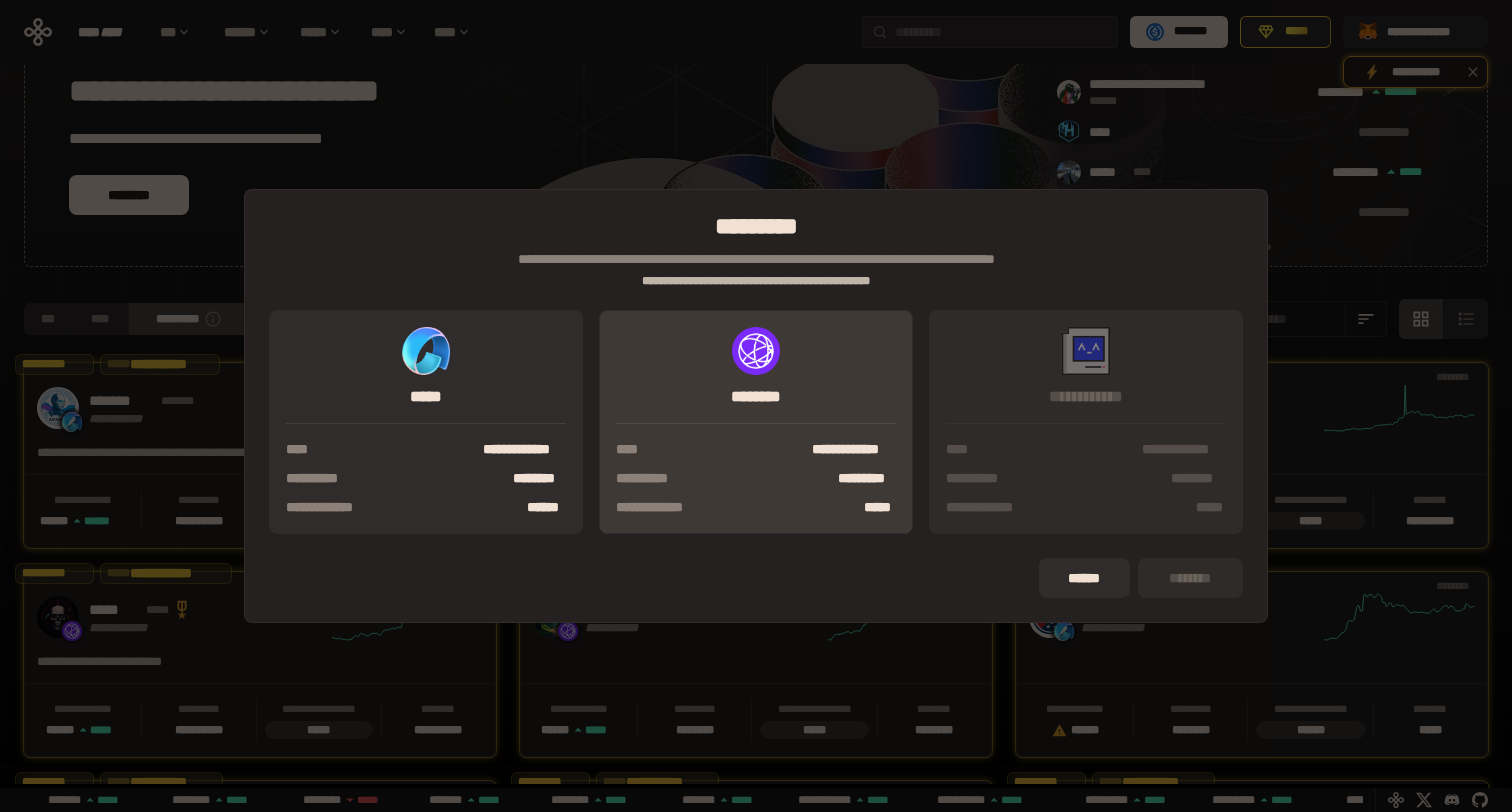 click on "**********" at bounding box center (756, 422) 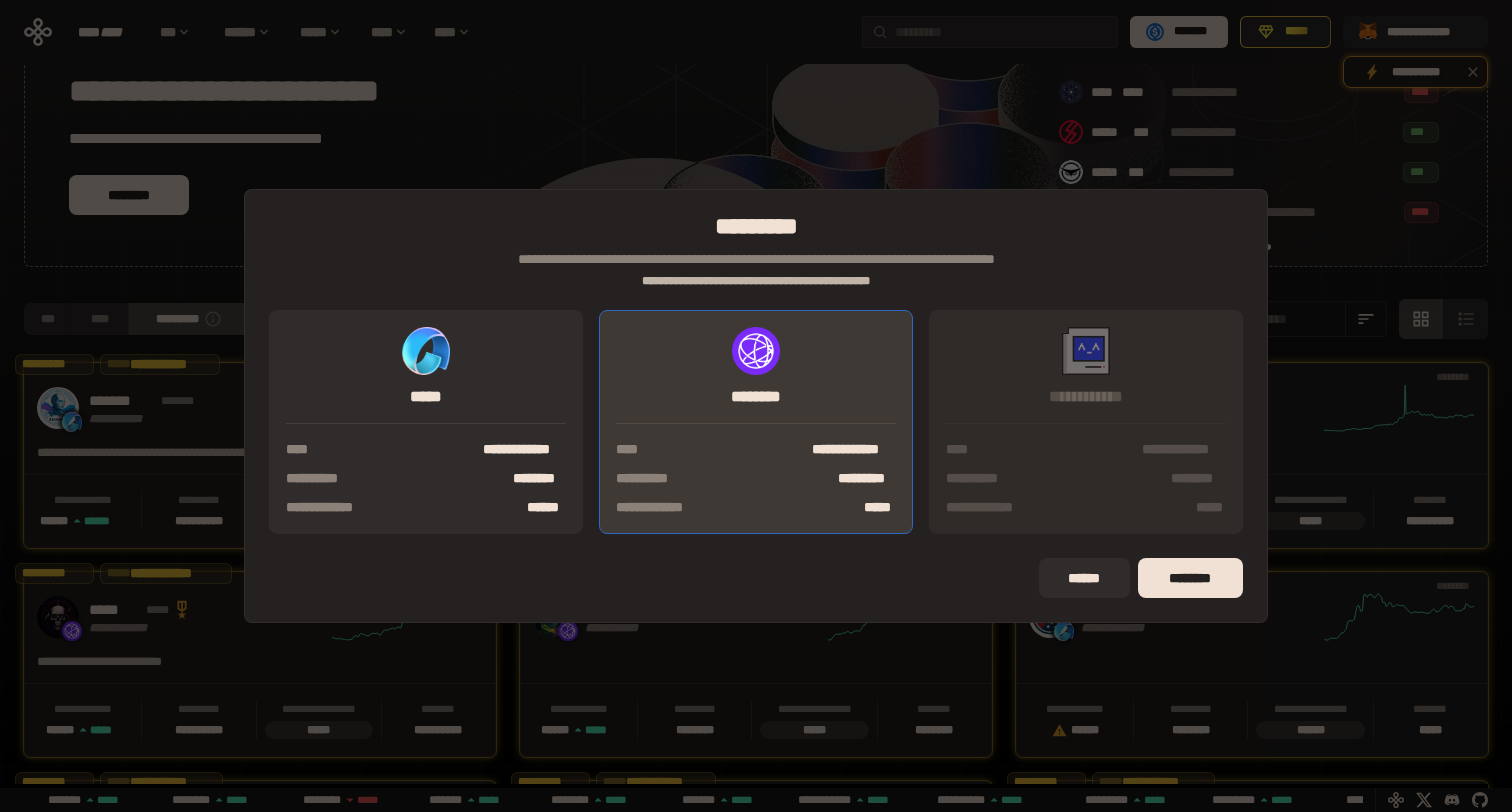scroll, scrollTop: 0, scrollLeft: 1276, axis: horizontal 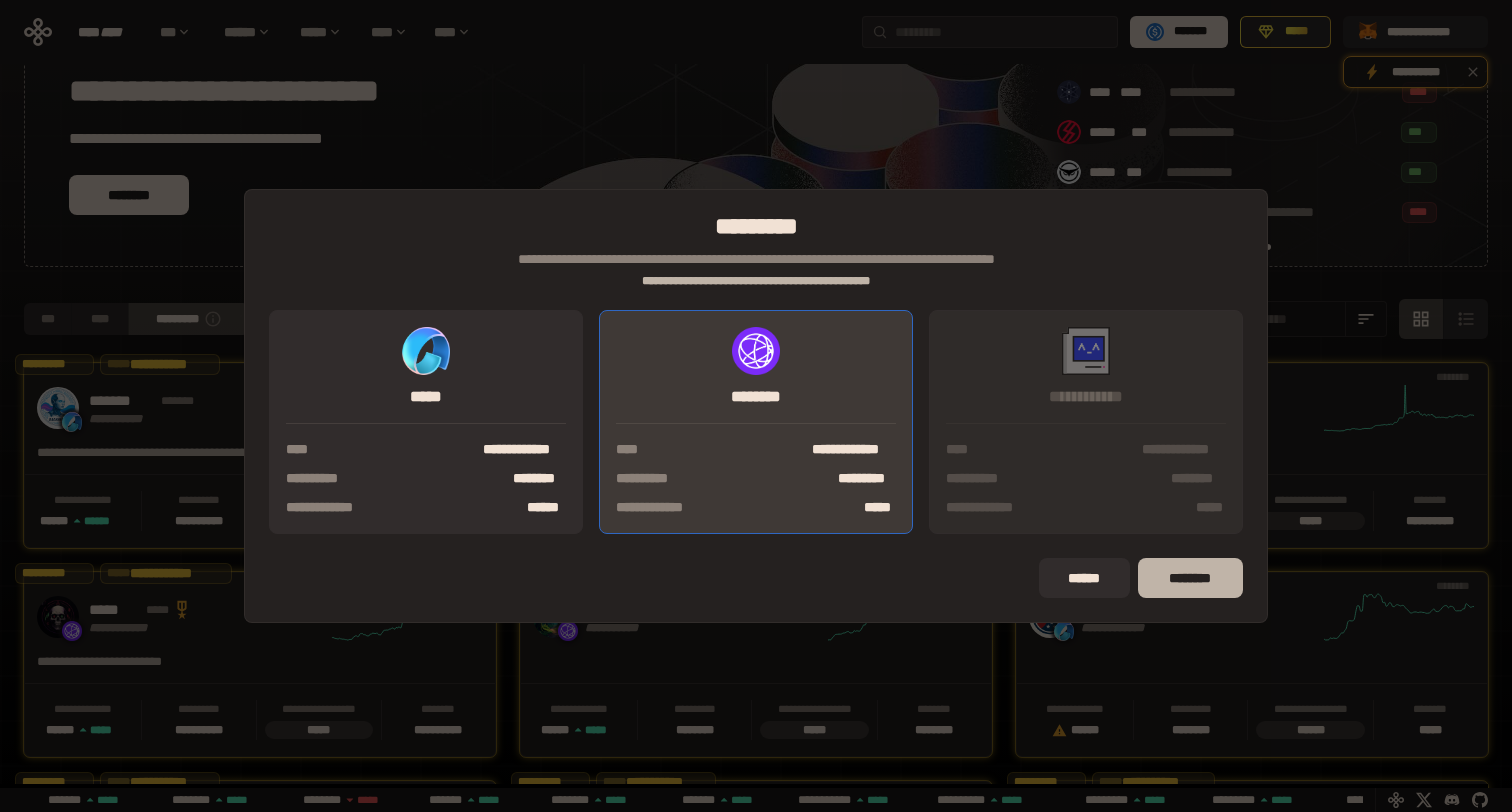click on "********" at bounding box center (1190, 578) 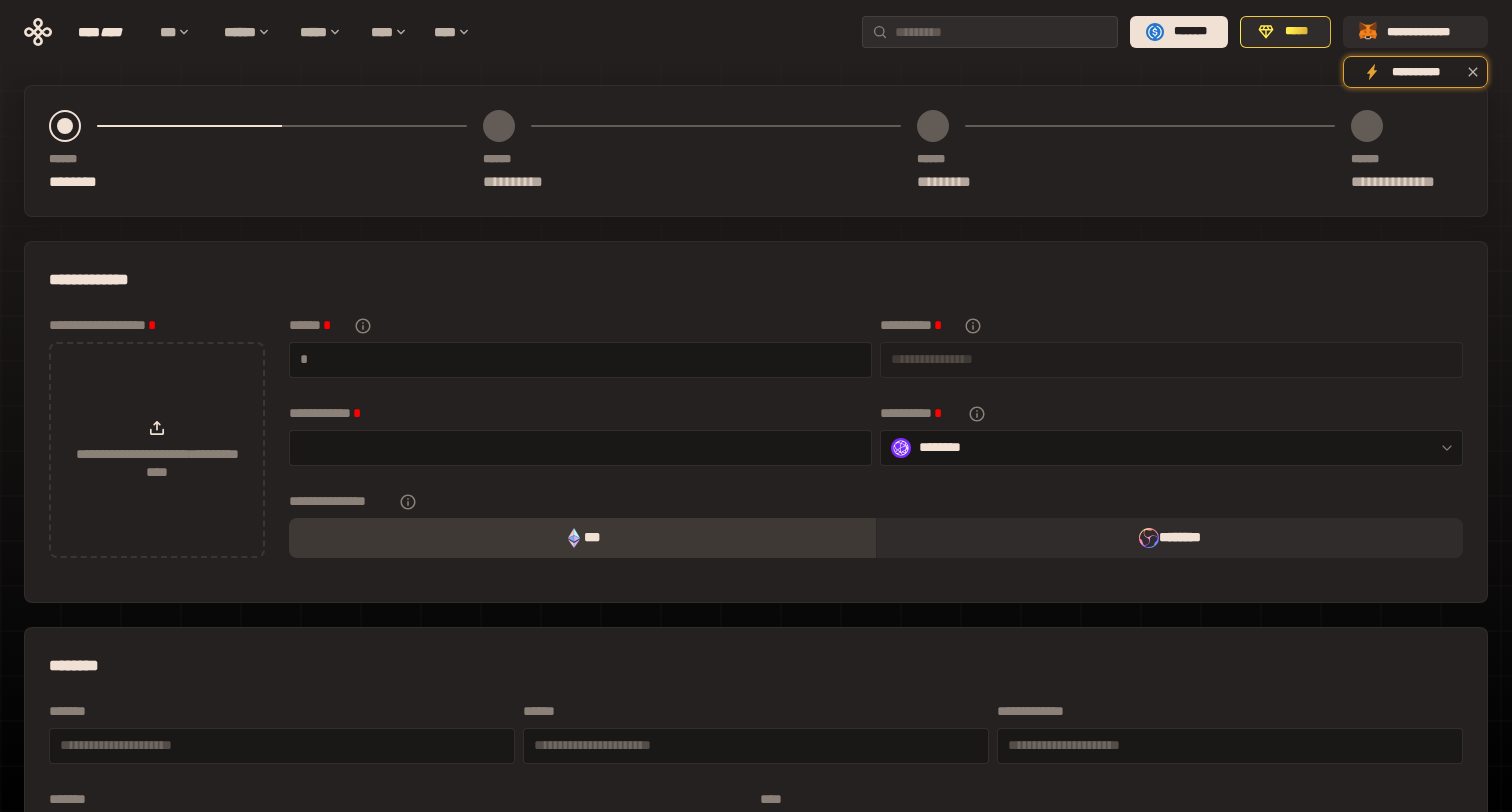 scroll, scrollTop: 0, scrollLeft: 0, axis: both 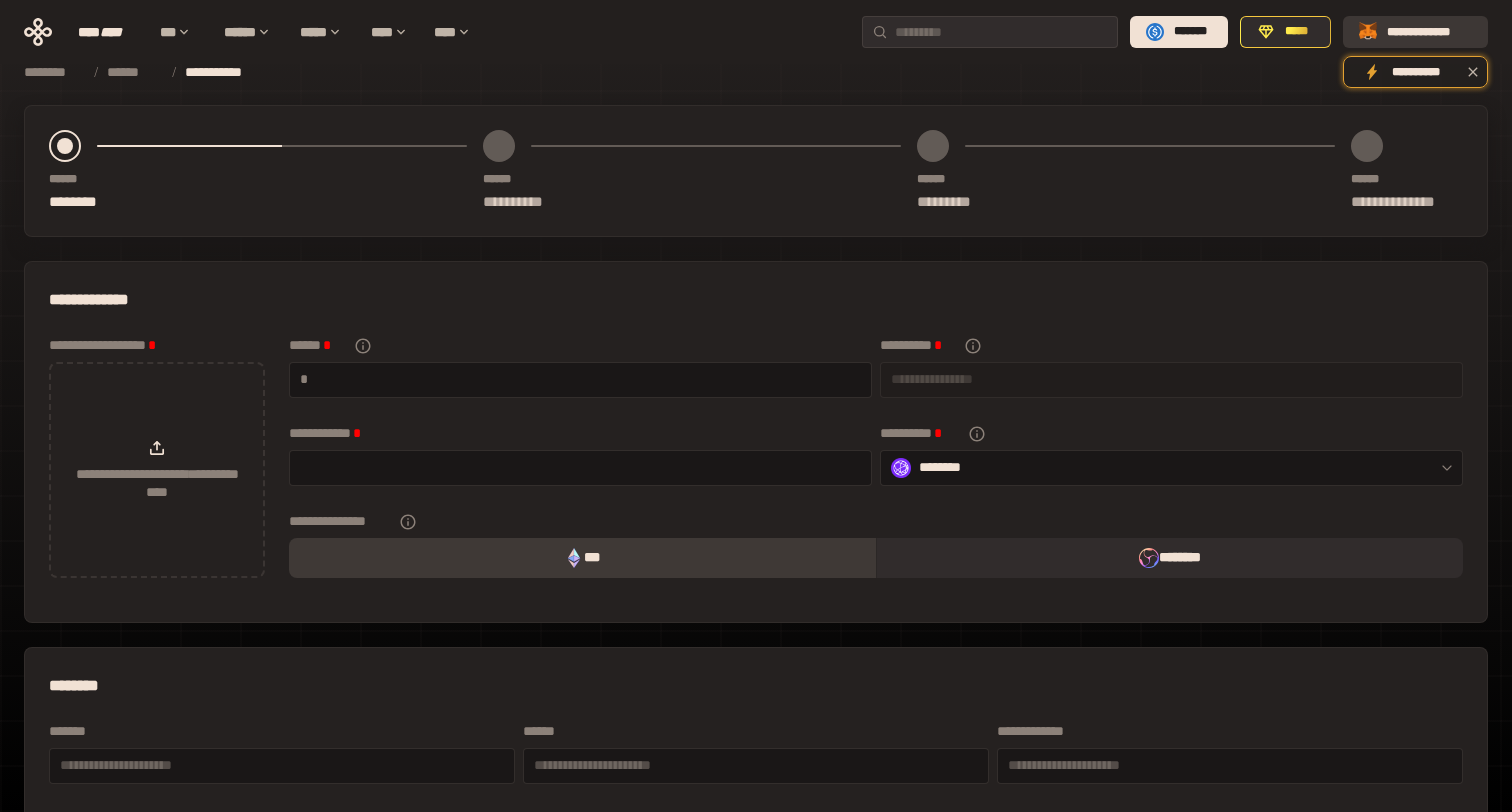 click on "**********" at bounding box center [1415, 32] 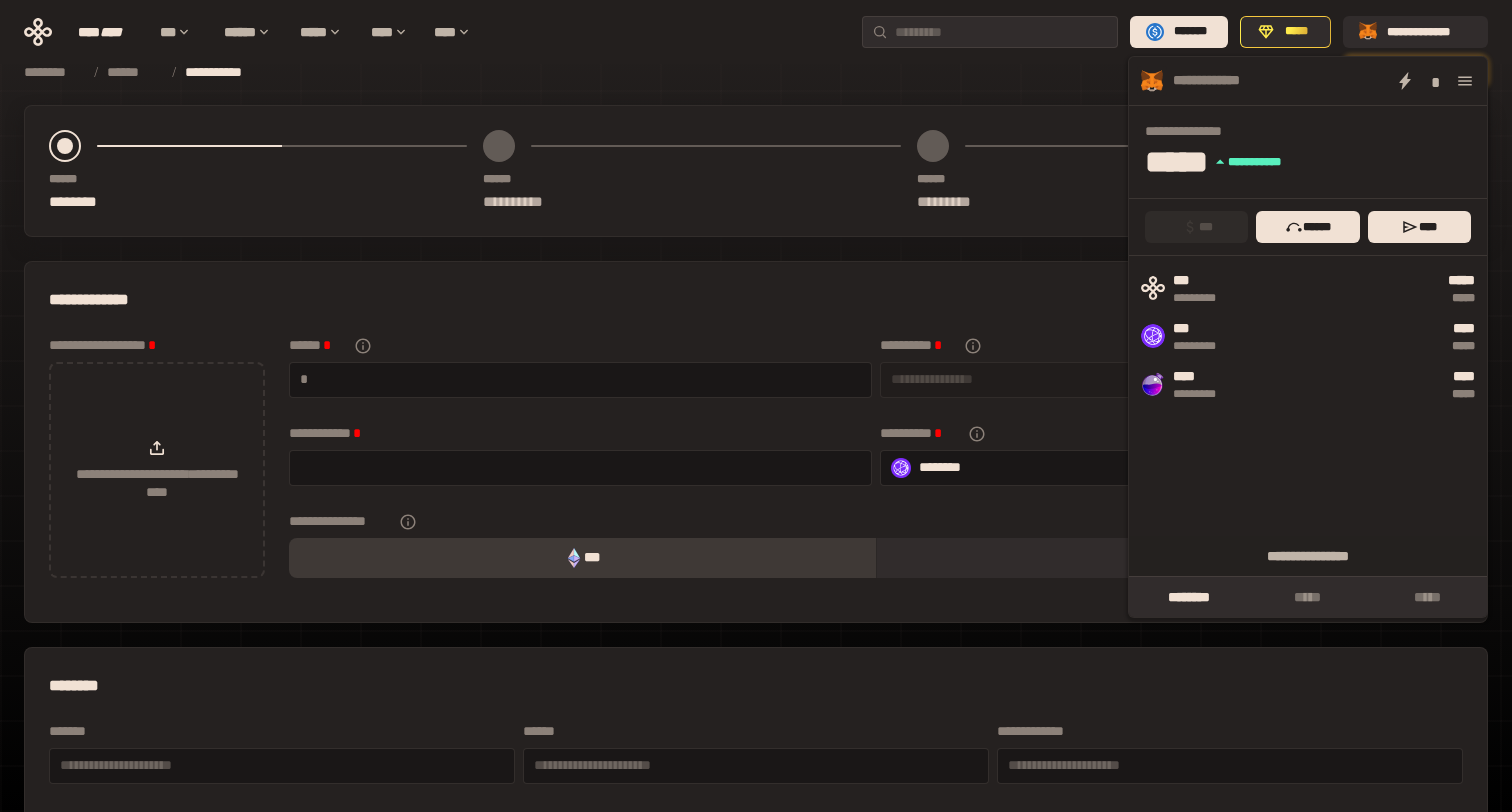 click 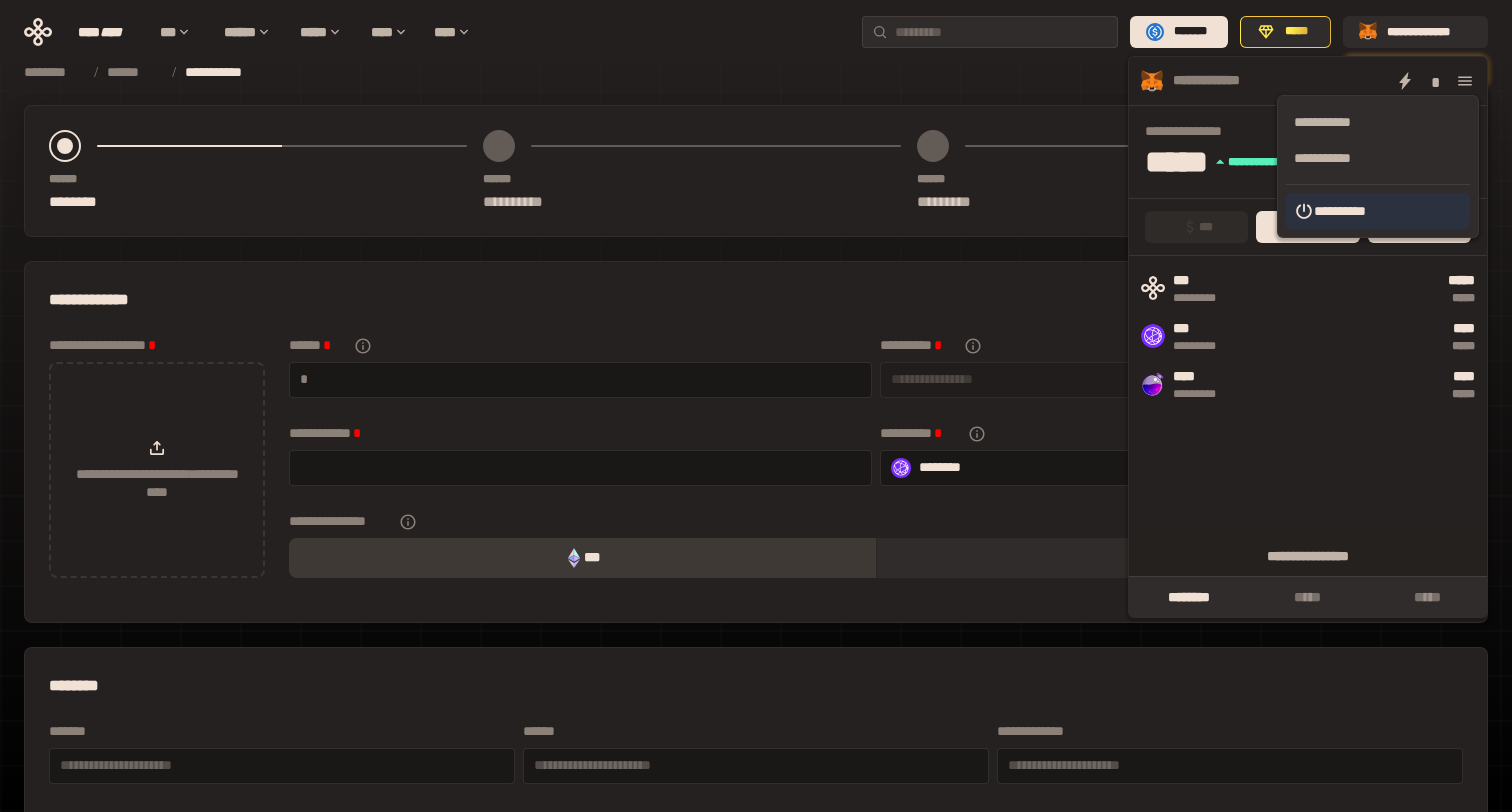 click on "**********" at bounding box center [1378, 211] 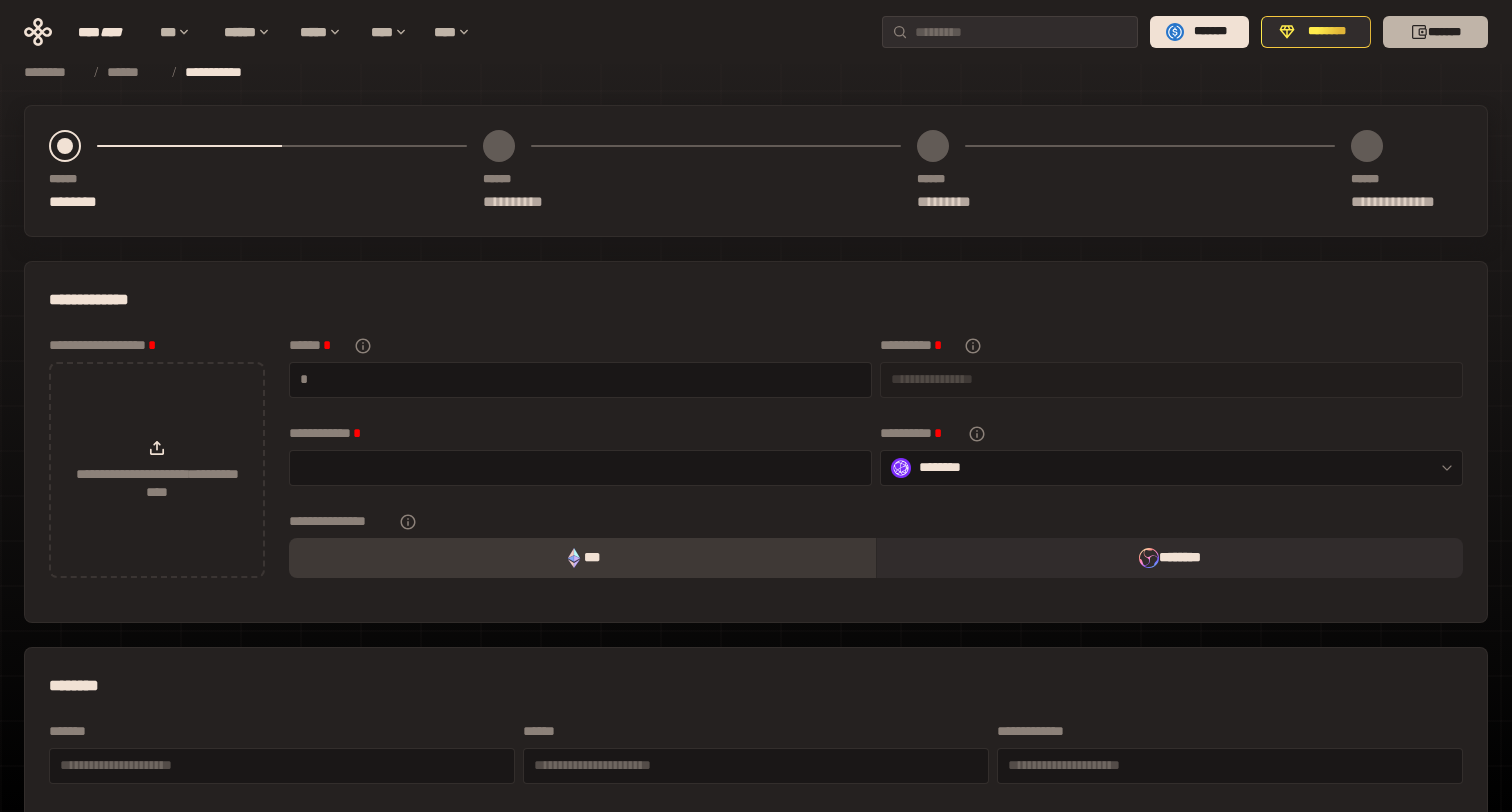 click on "*******" at bounding box center [1435, 32] 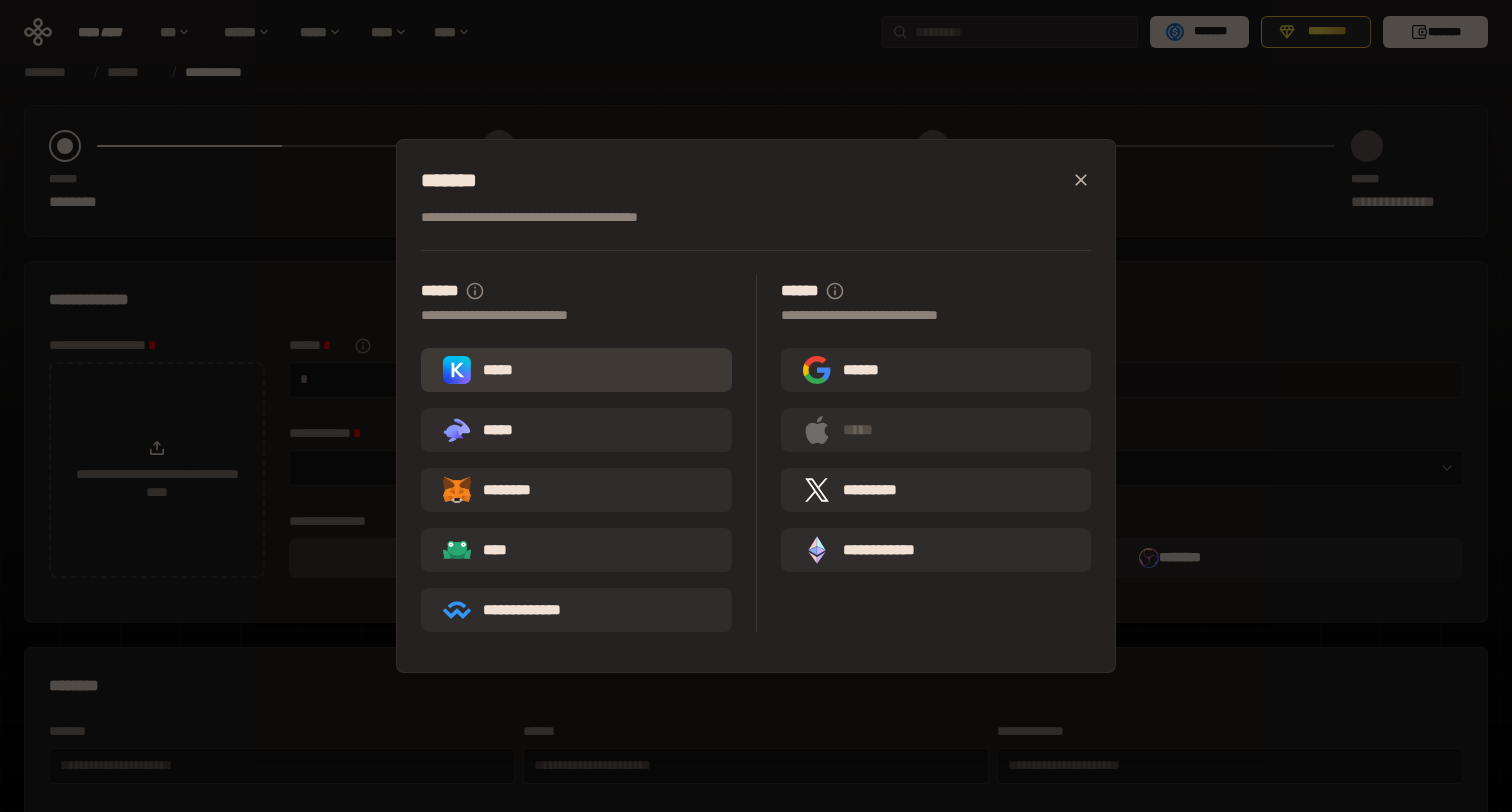 click on "*****" at bounding box center [576, 370] 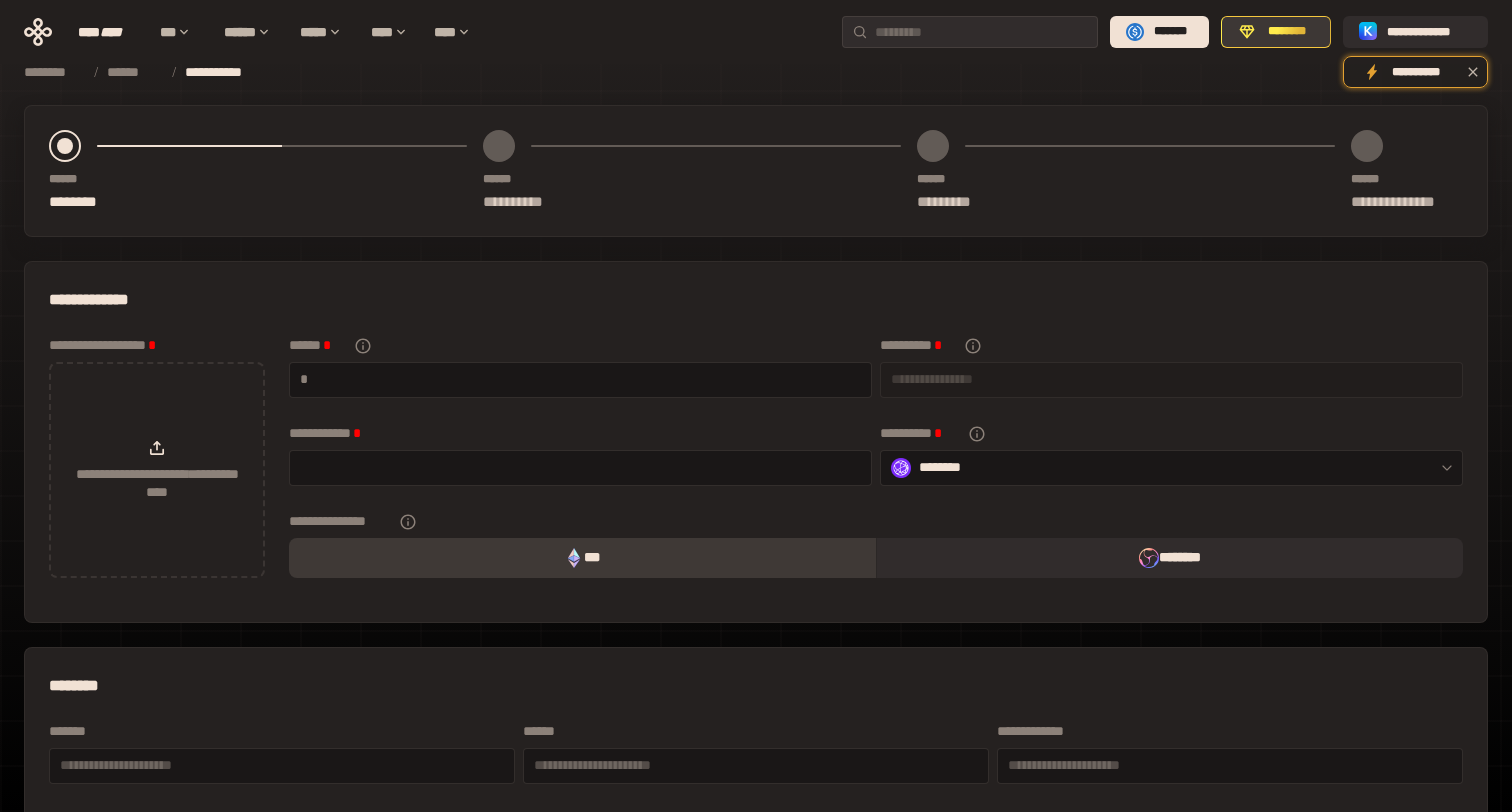 click on "********" at bounding box center [1276, 32] 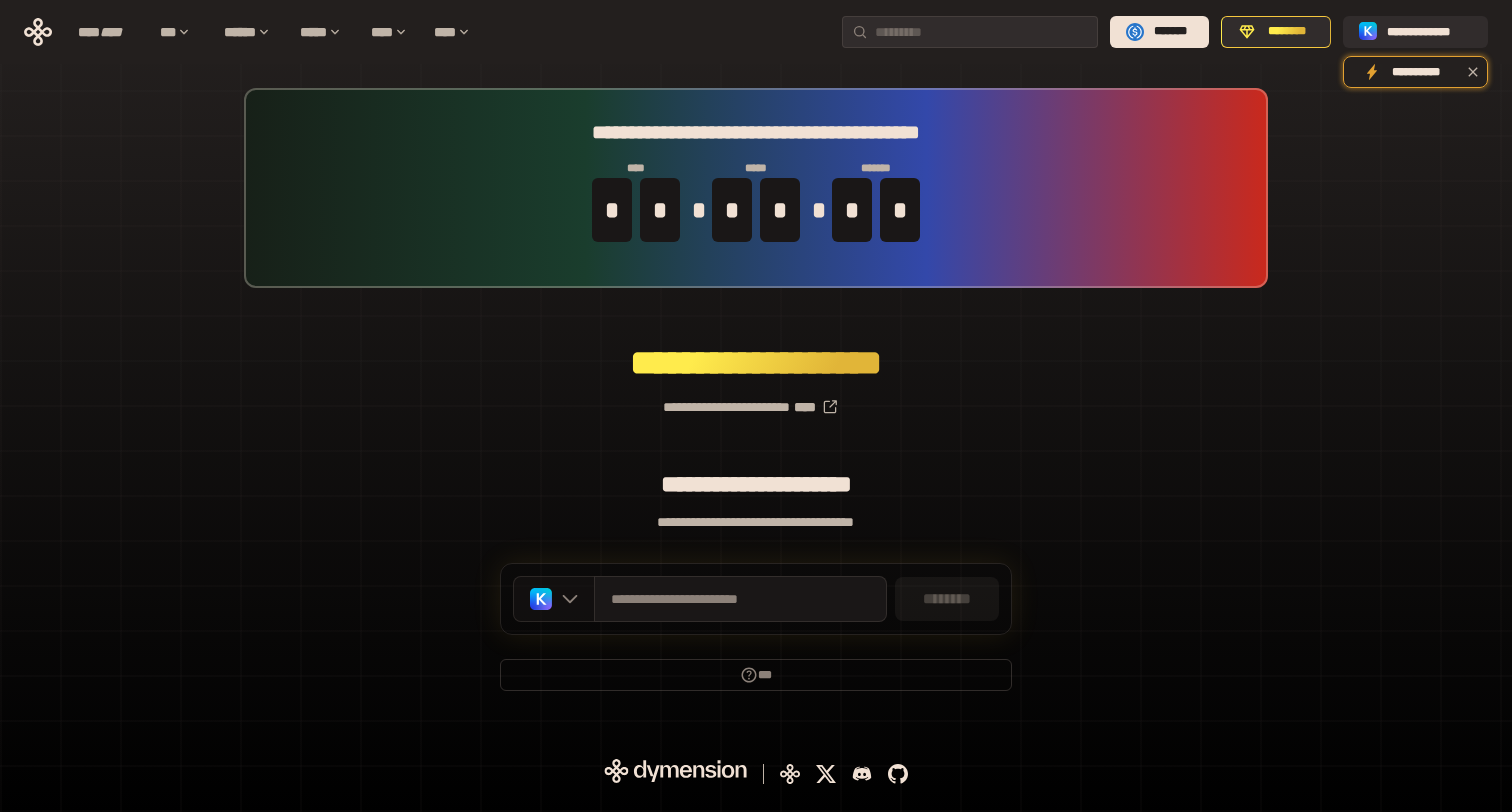 click at bounding box center (554, 599) 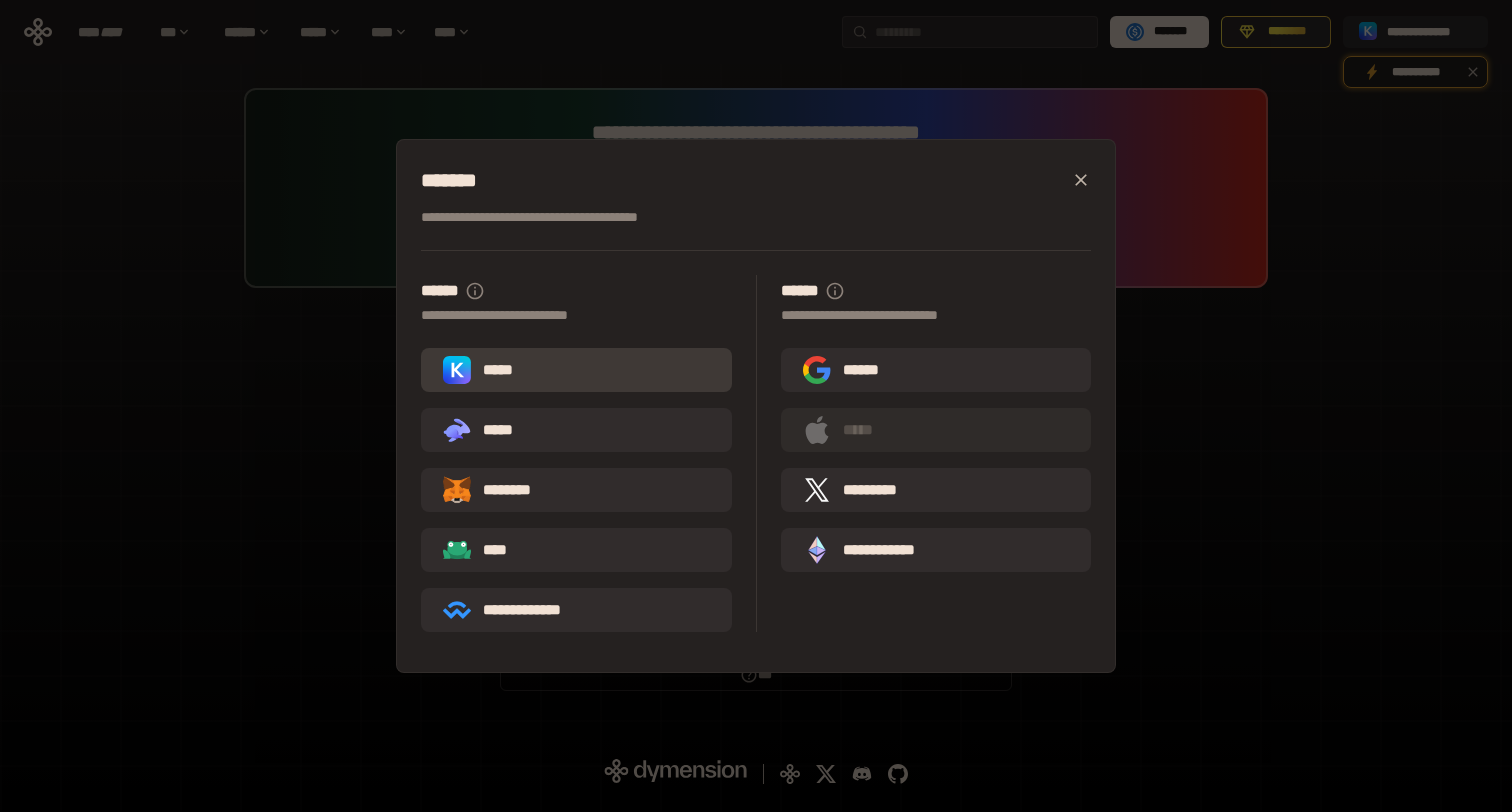 click on "*****" at bounding box center [576, 370] 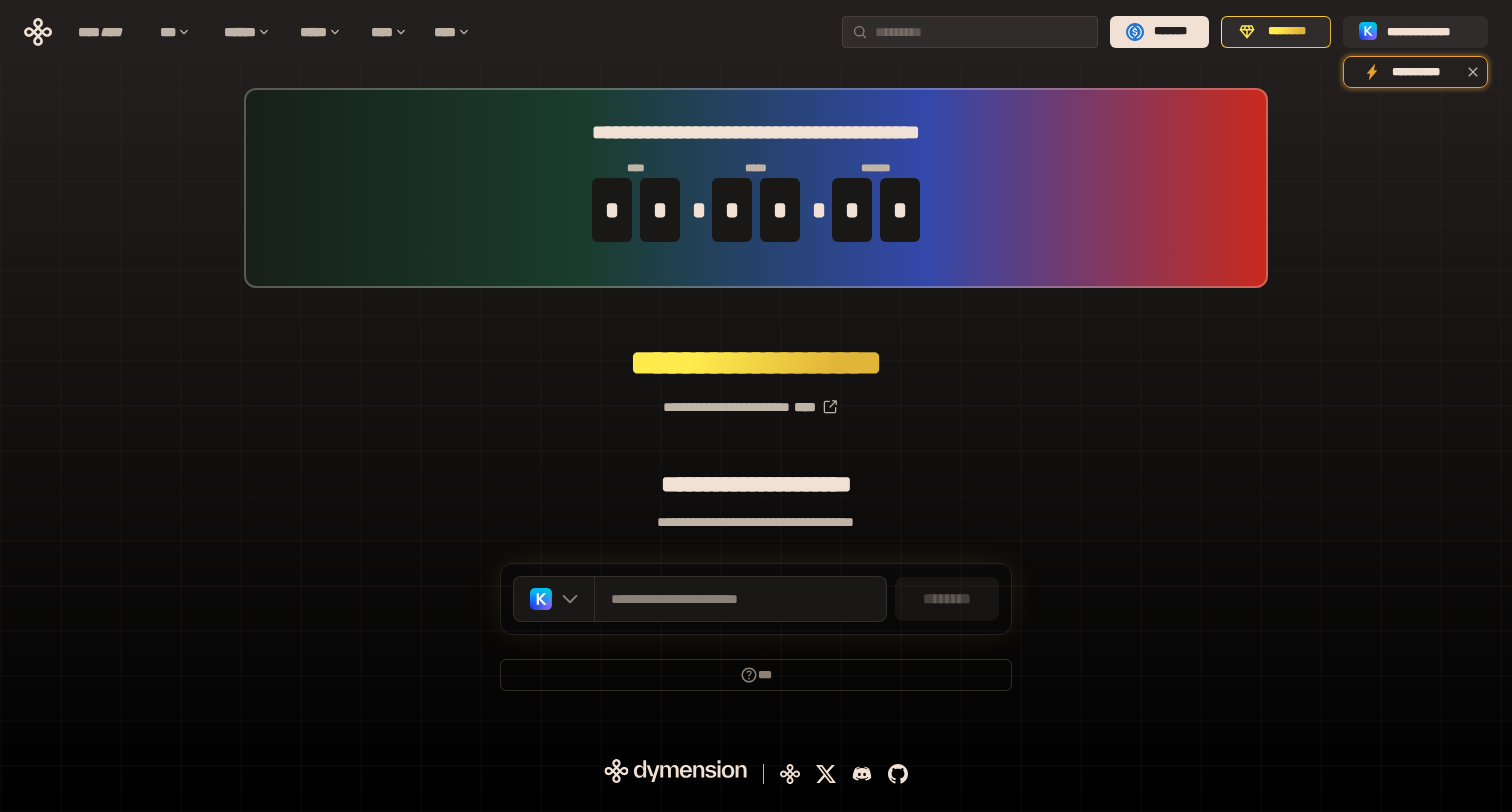 click on "********" at bounding box center (947, 599) 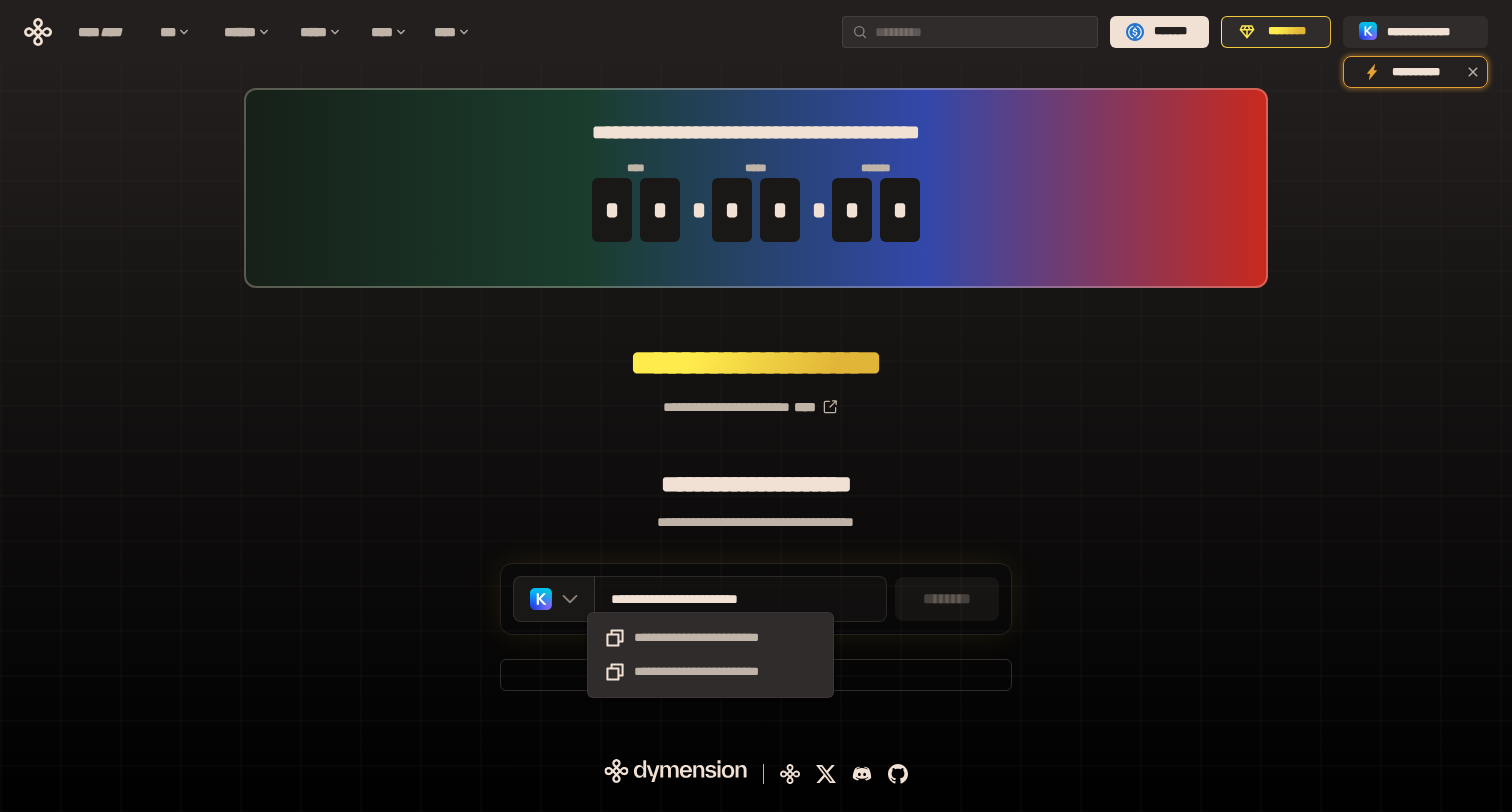 click on "**********" at bounding box center (710, 599) 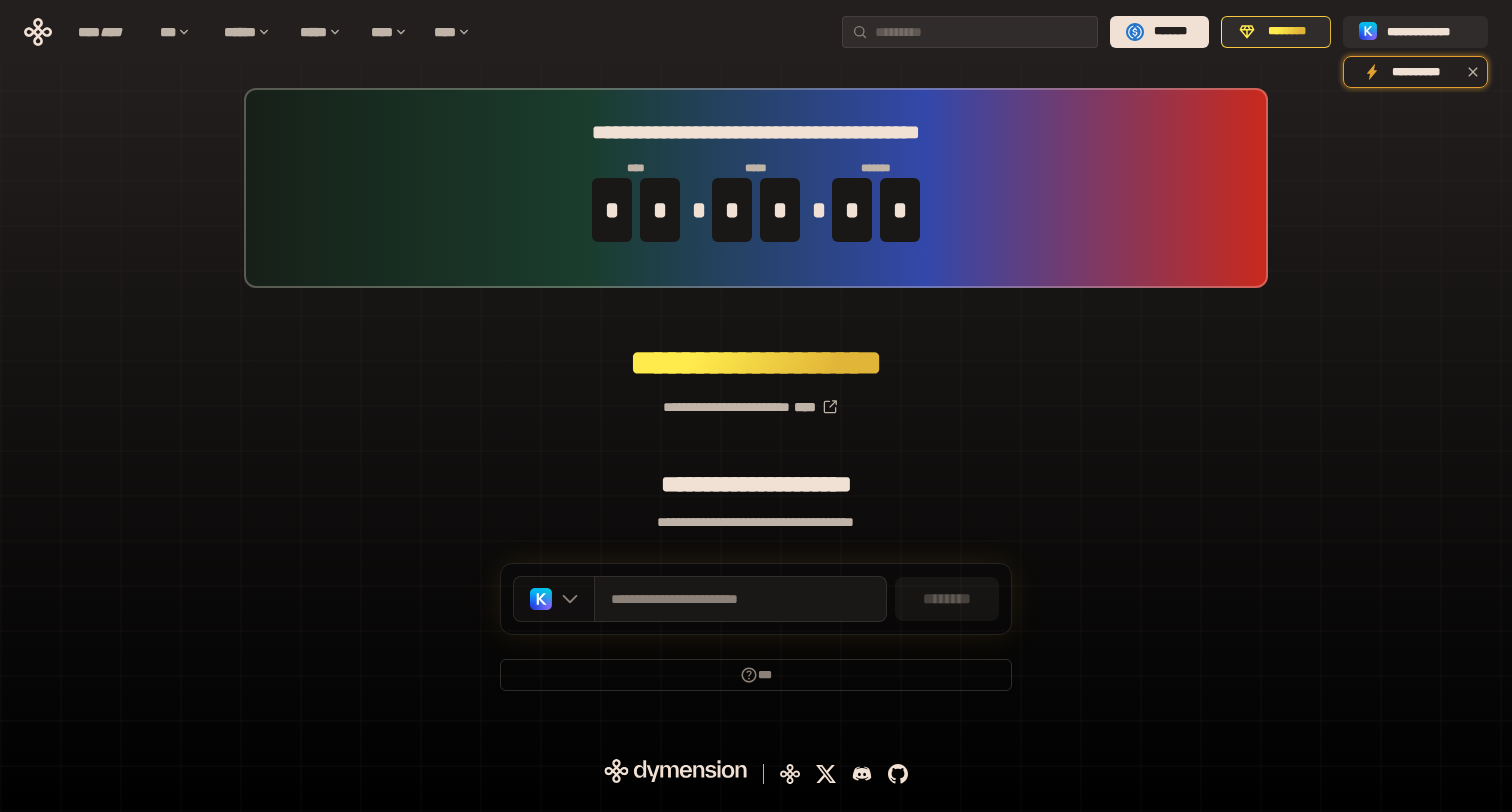 click 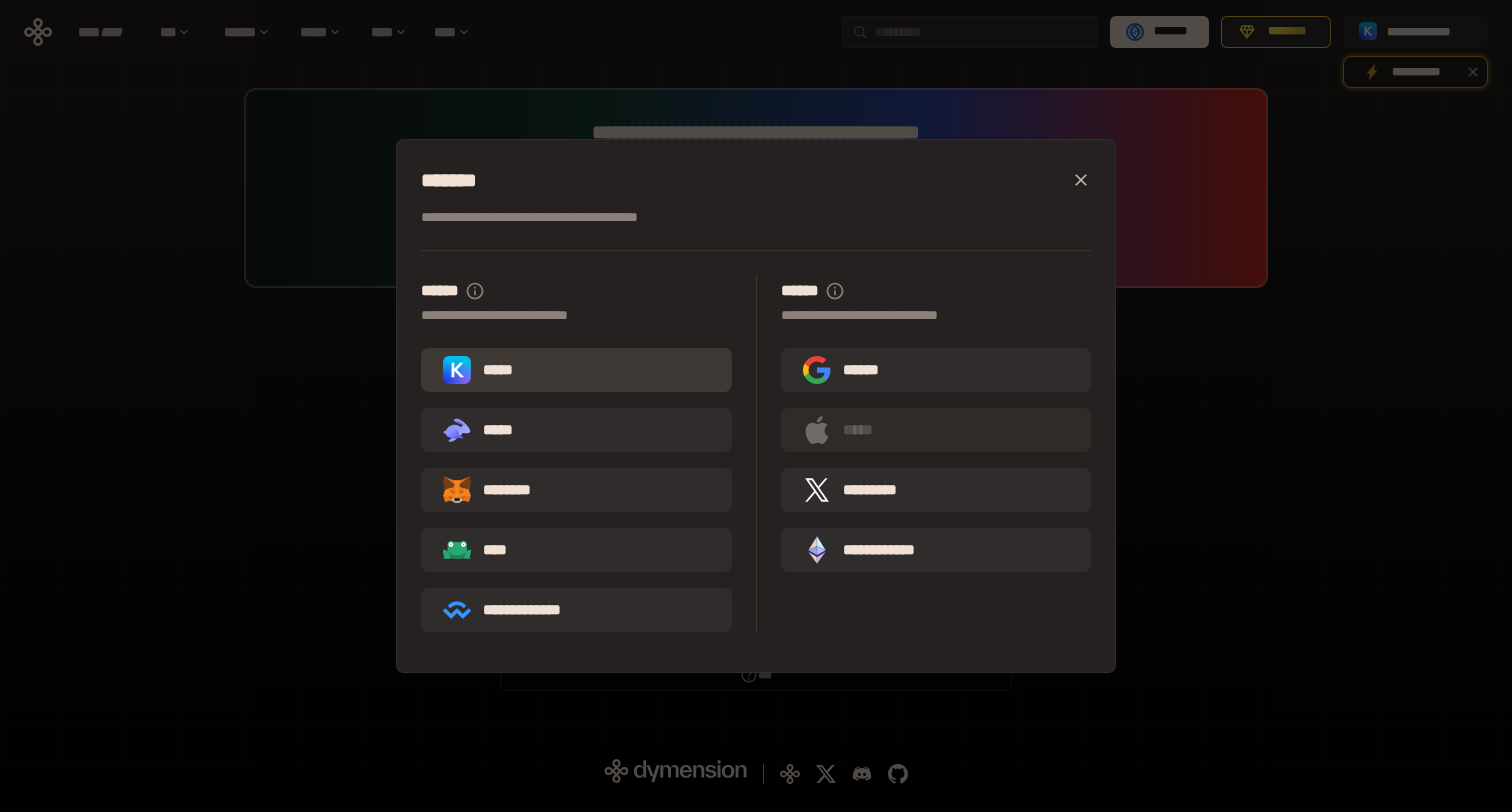 click on "*****" at bounding box center (576, 370) 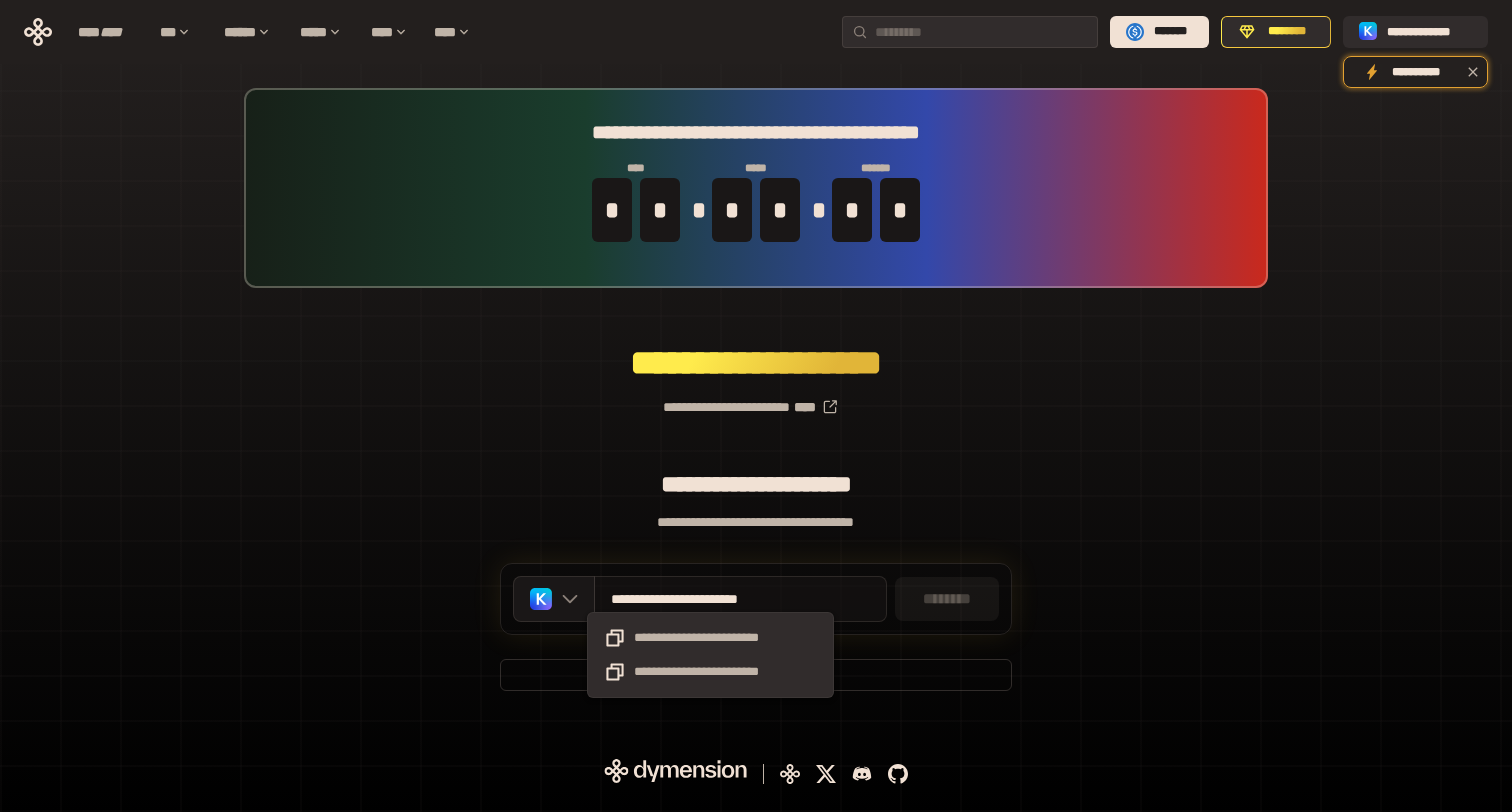 click on "**********" at bounding box center [710, 599] 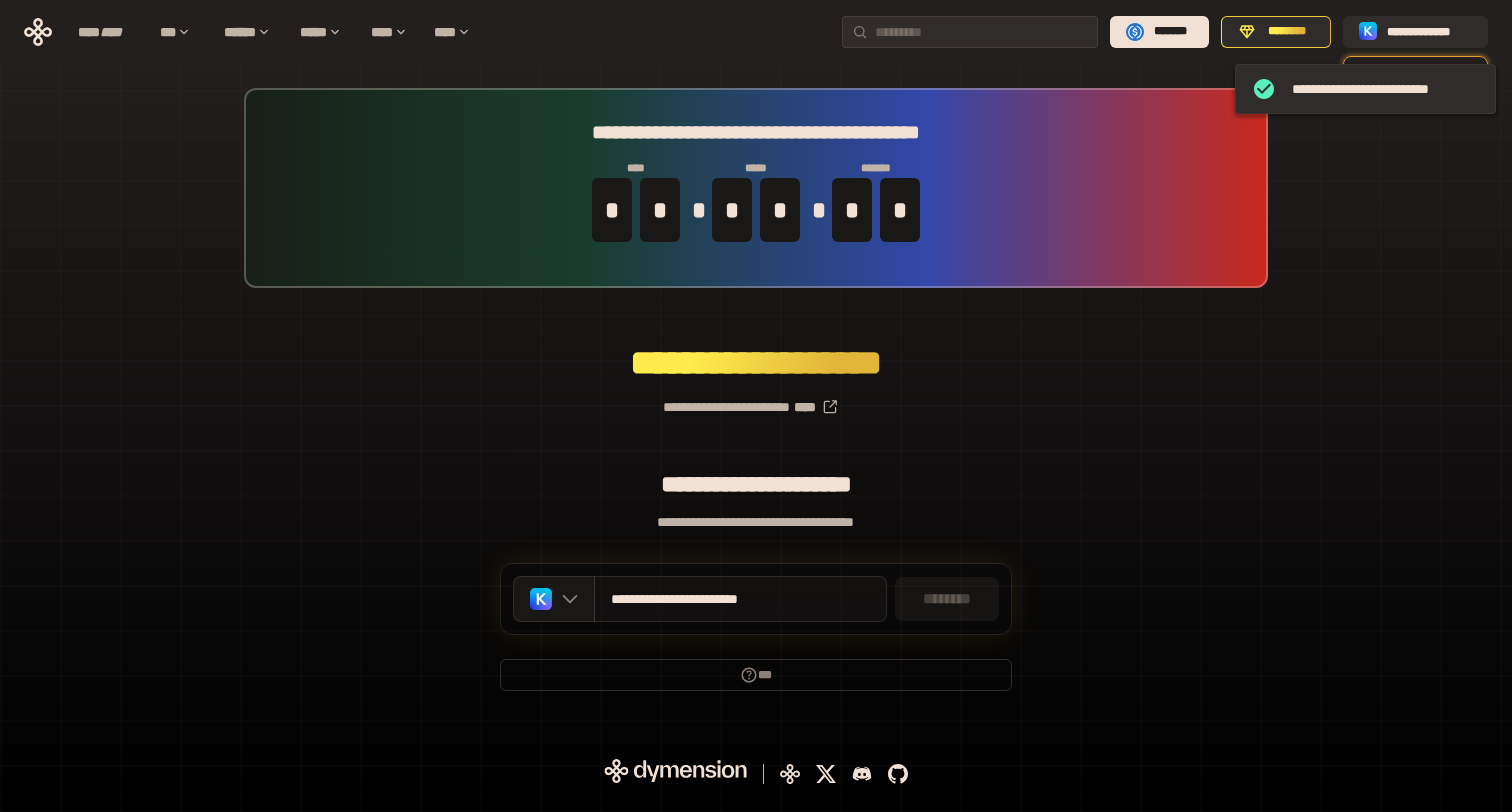 click on "**********" at bounding box center (710, 599) 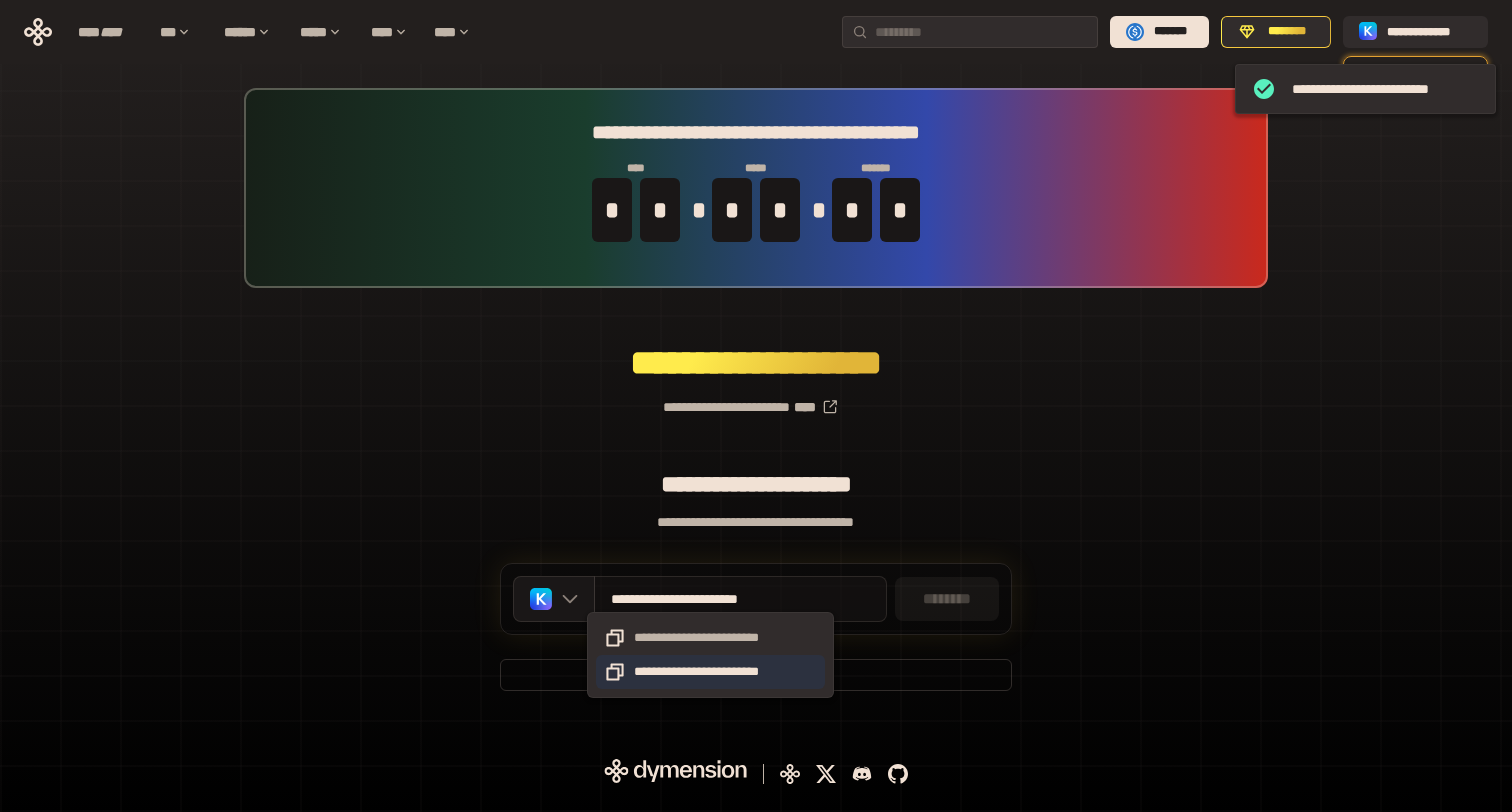 click on "**********" at bounding box center (710, 672) 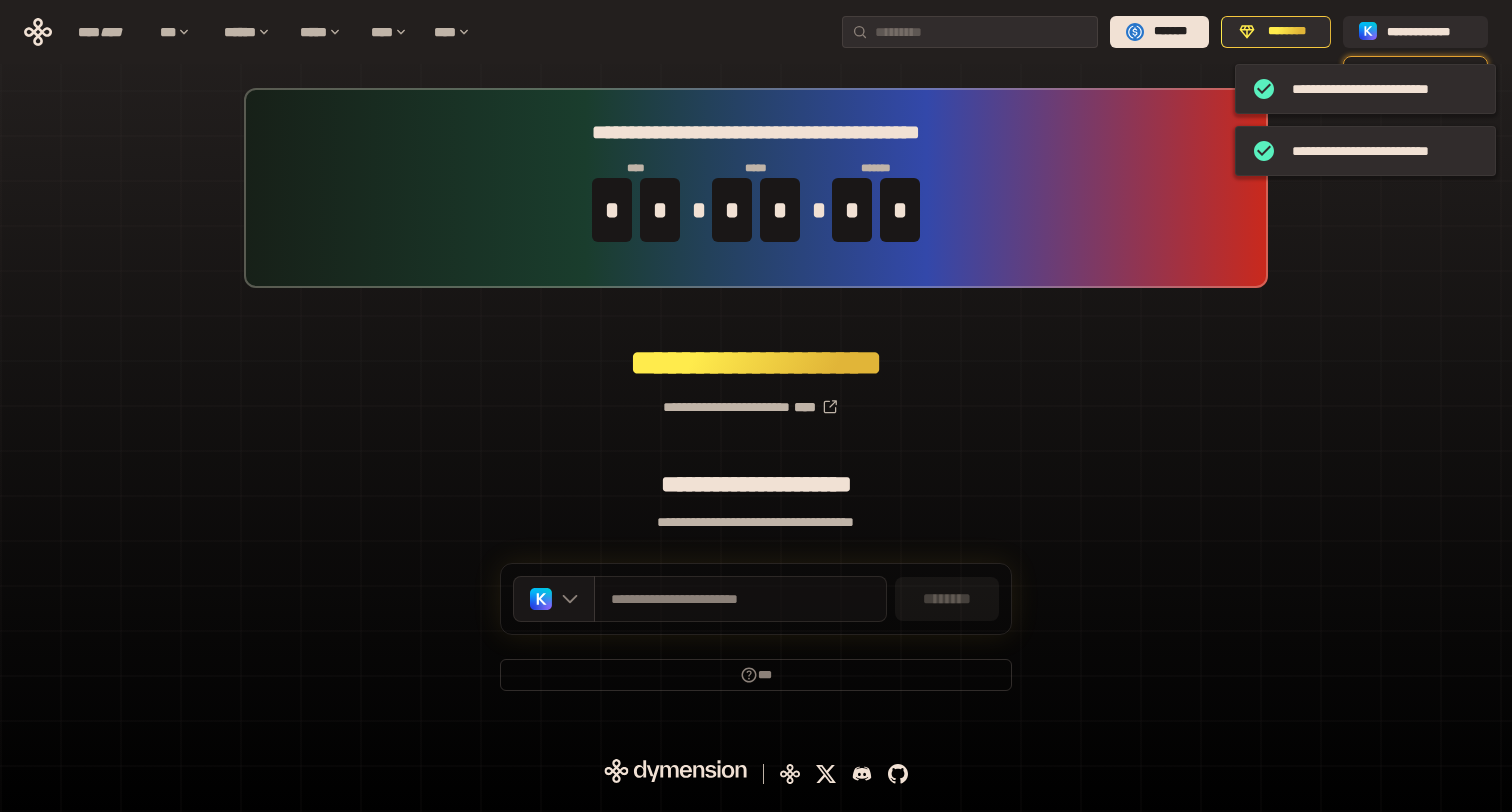 click on "**********" at bounding box center (740, 599) 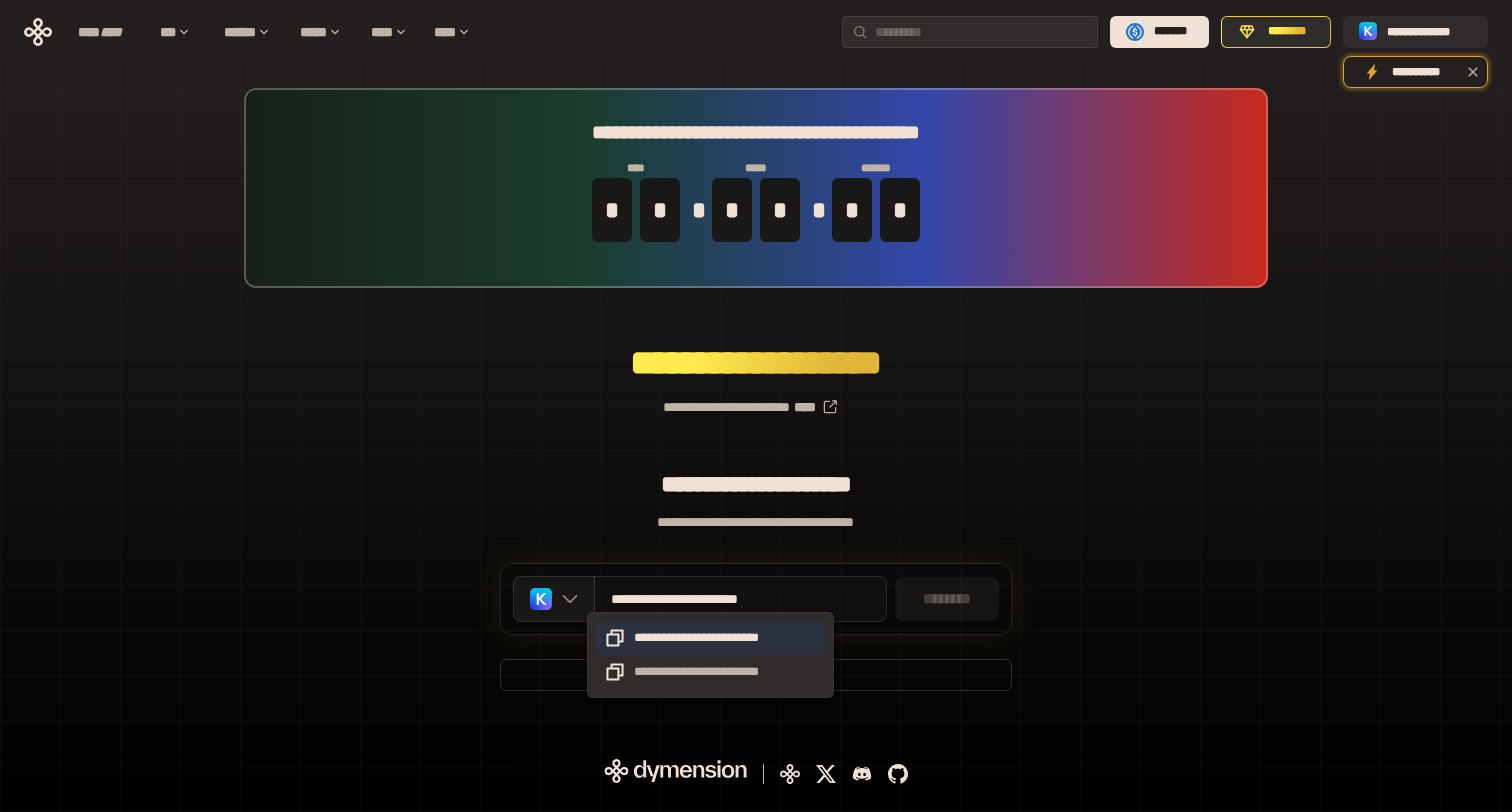 click on "**********" at bounding box center (710, 638) 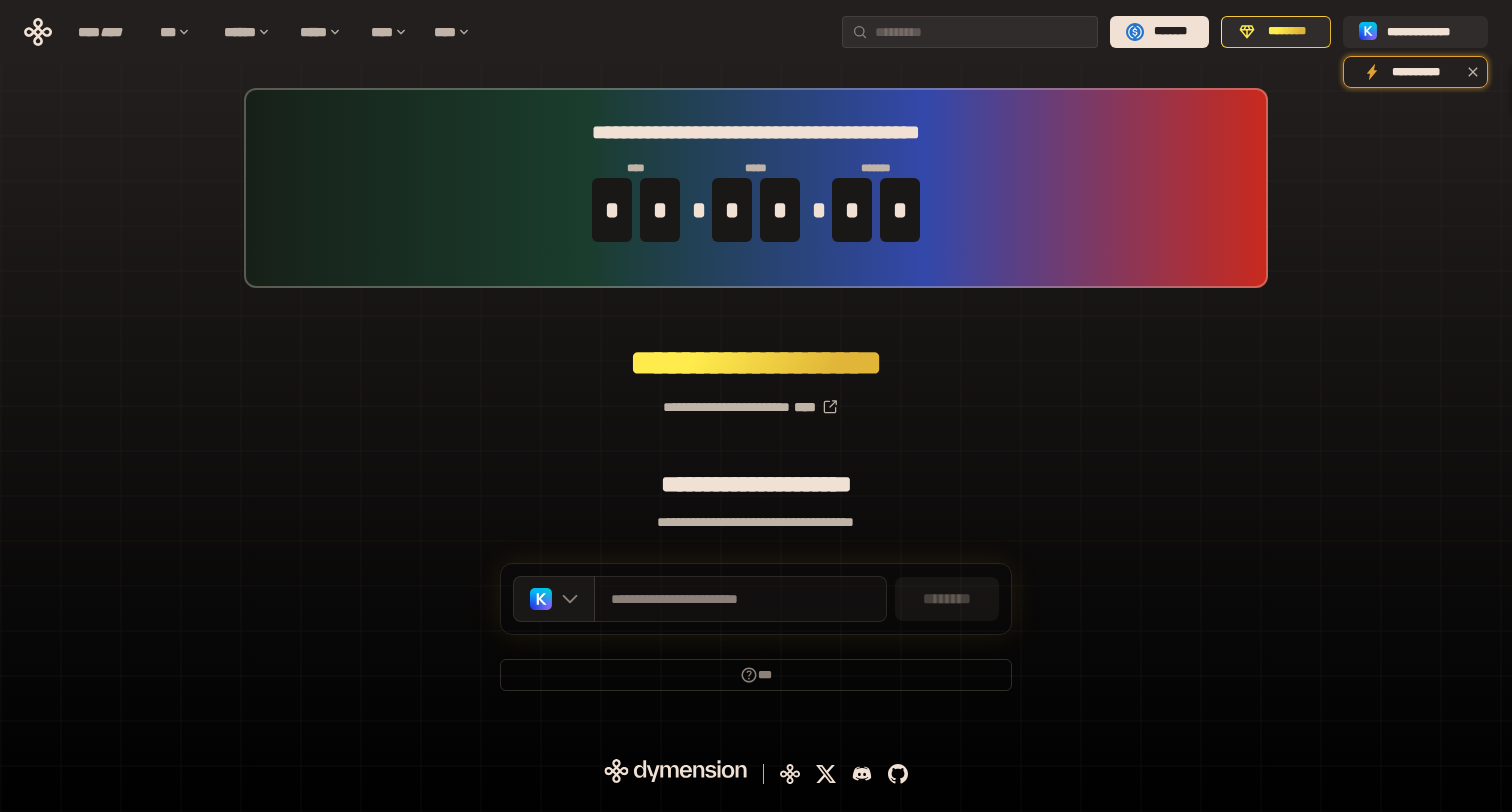 click on "**********" at bounding box center (756, 399) 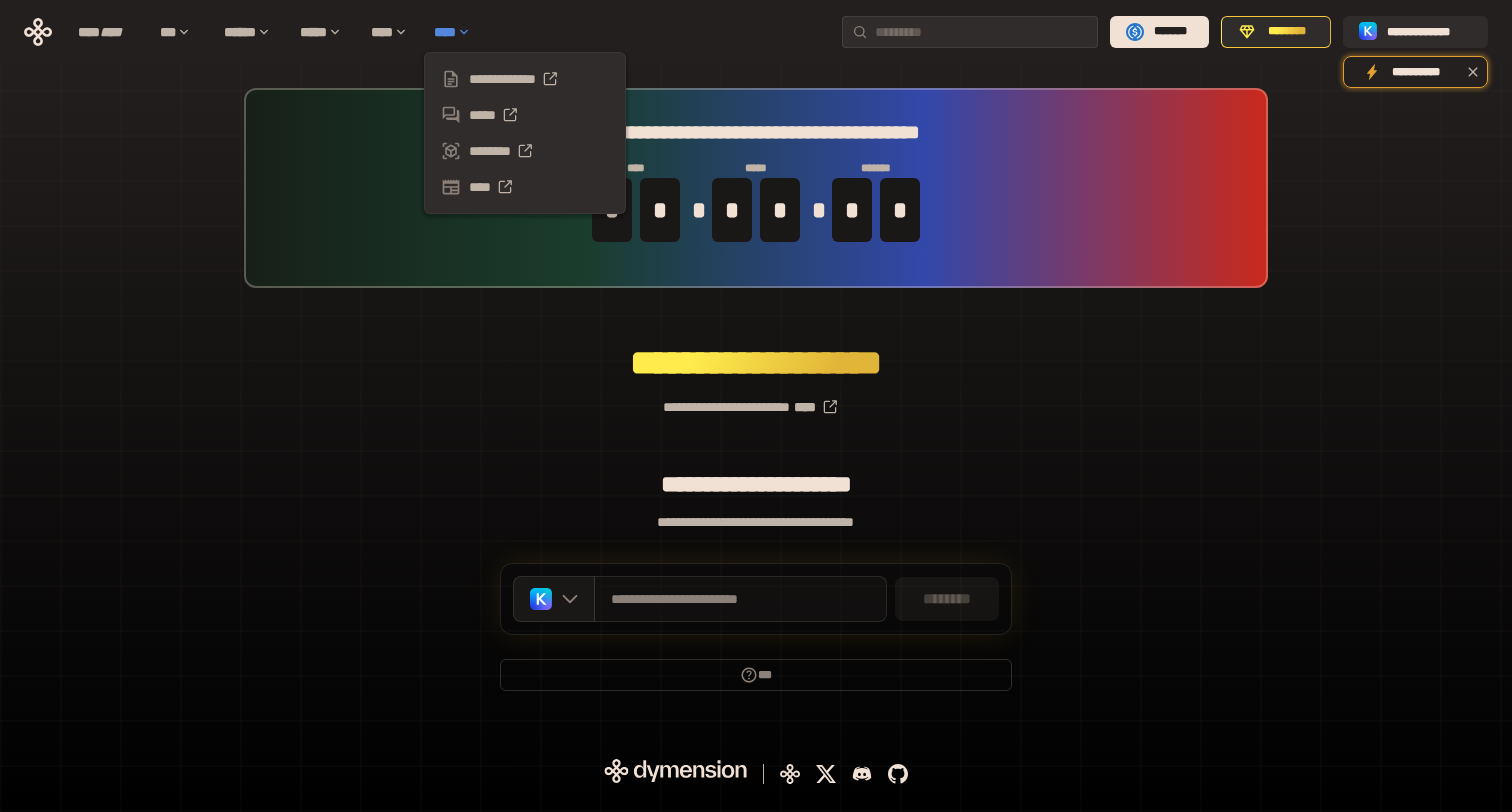 click 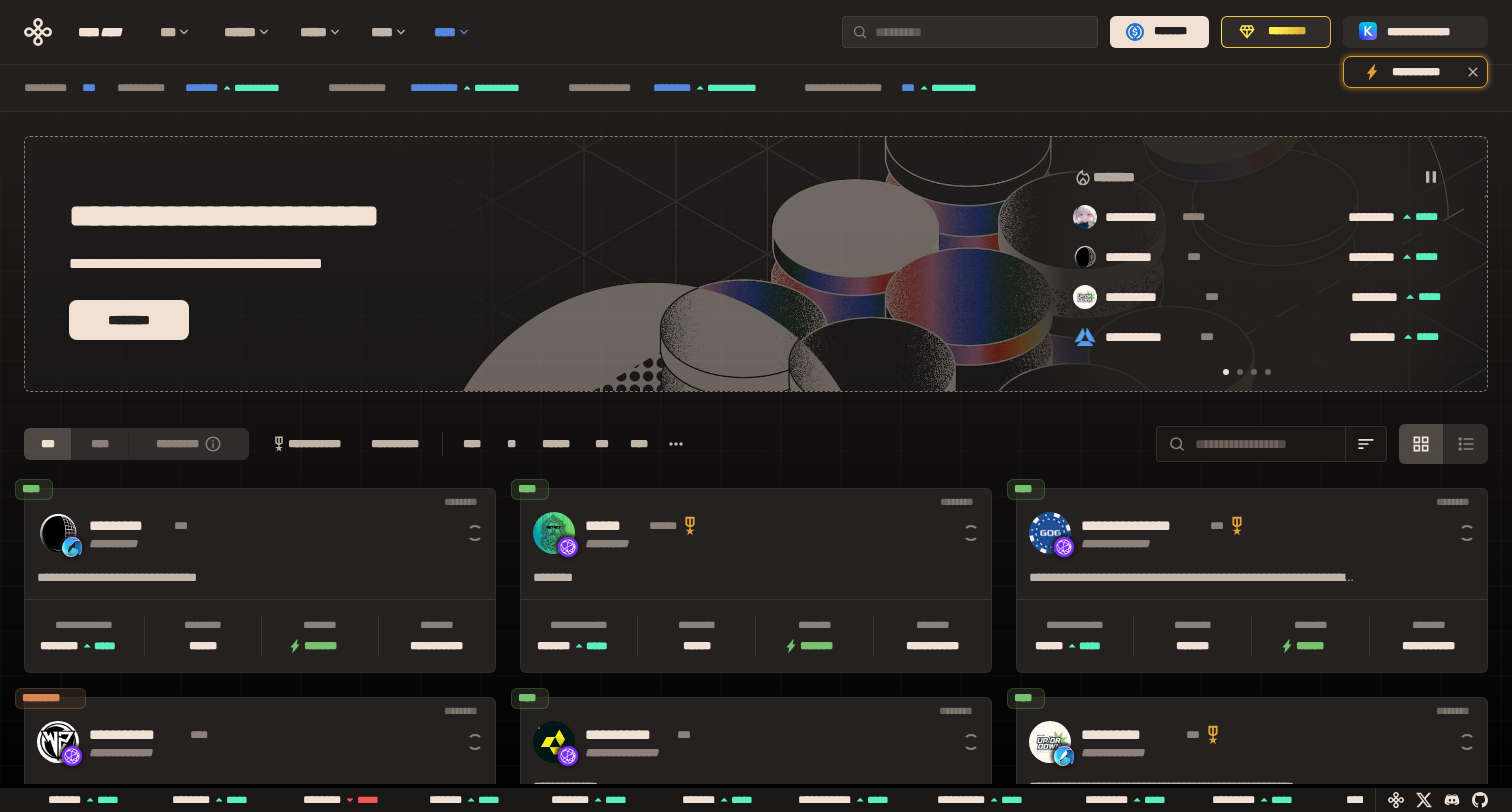 scroll, scrollTop: 0, scrollLeft: 16, axis: horizontal 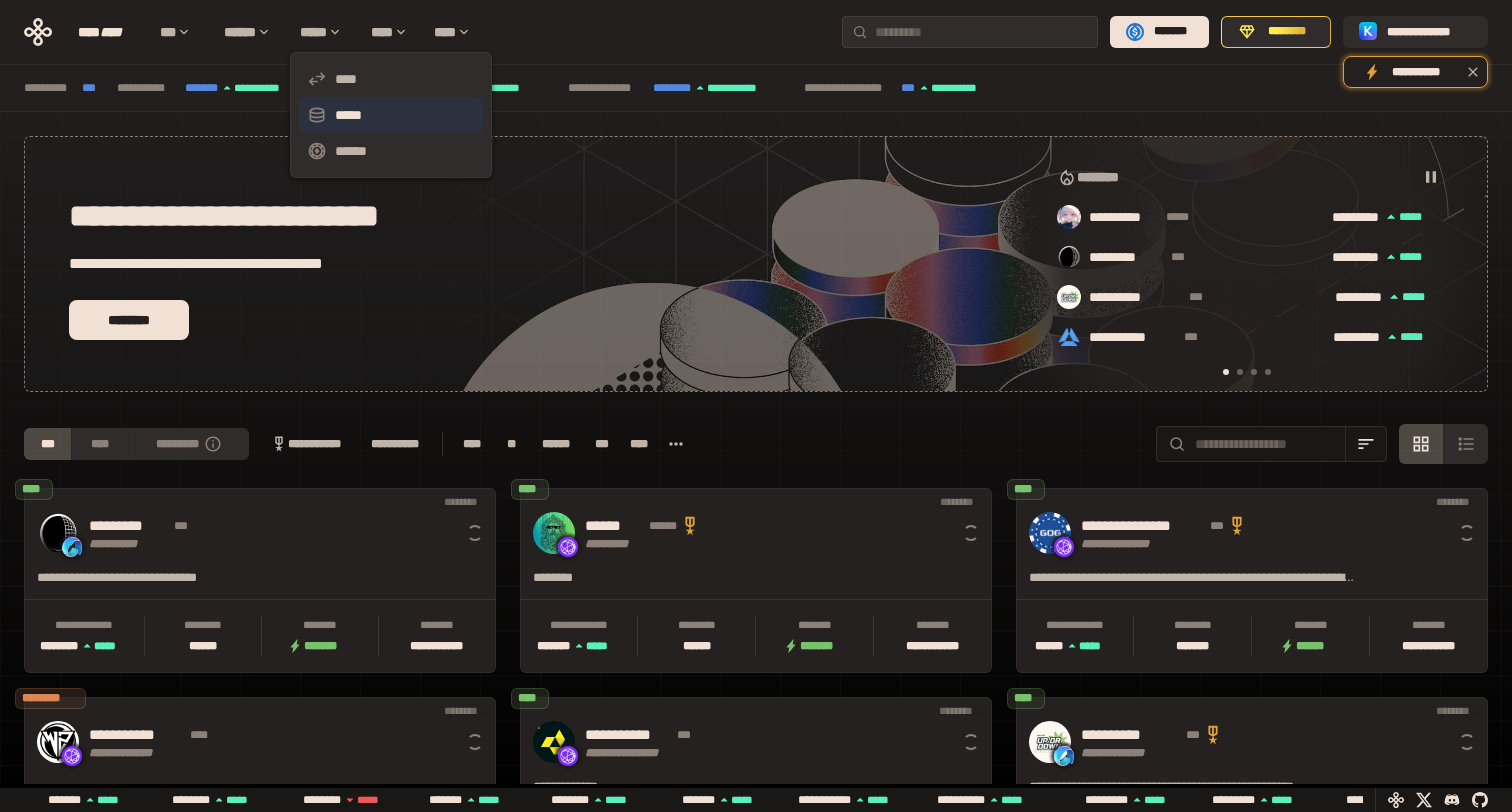 click on "*****" at bounding box center [391, 115] 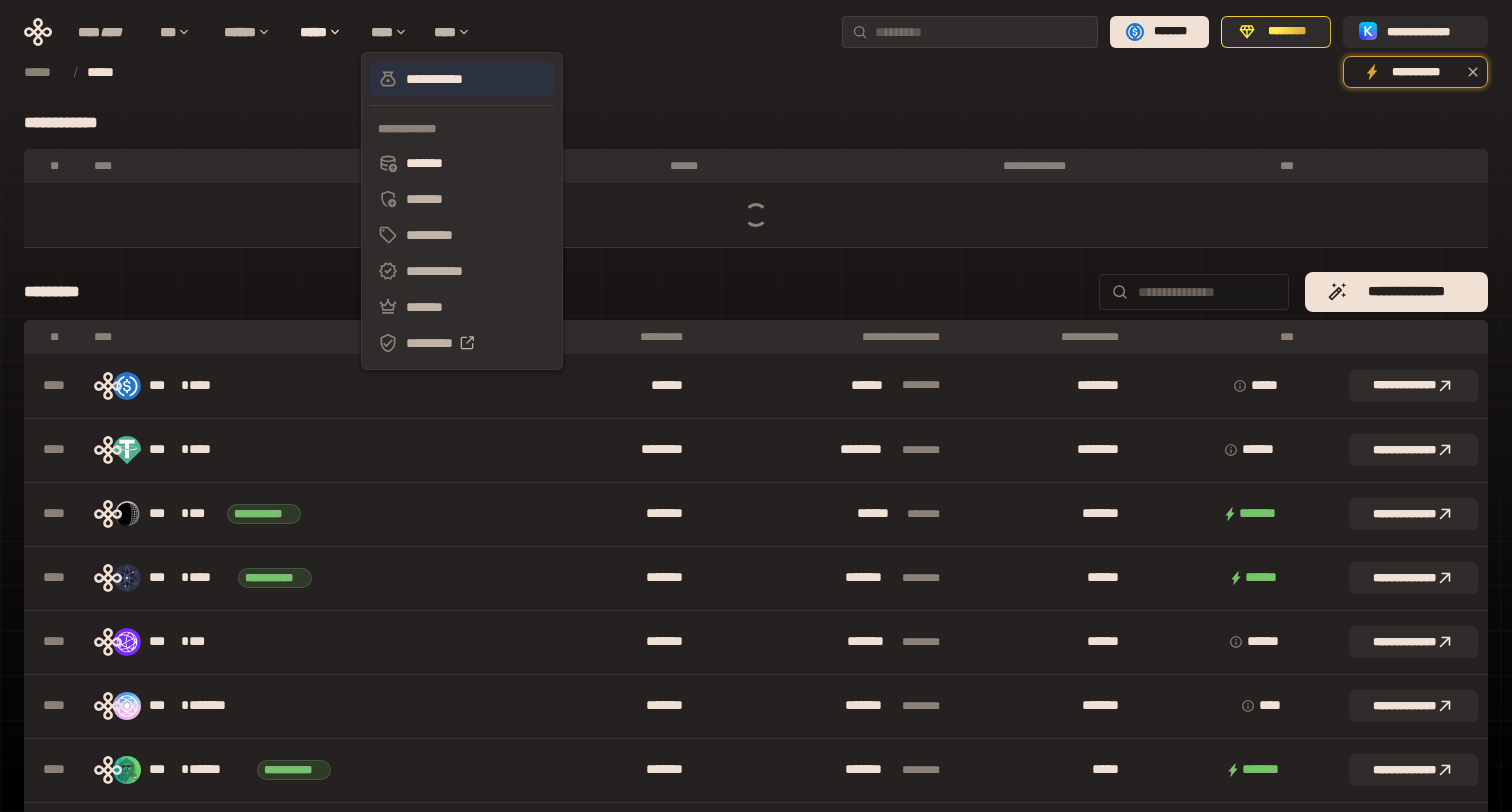 click on "**********" at bounding box center [462, 79] 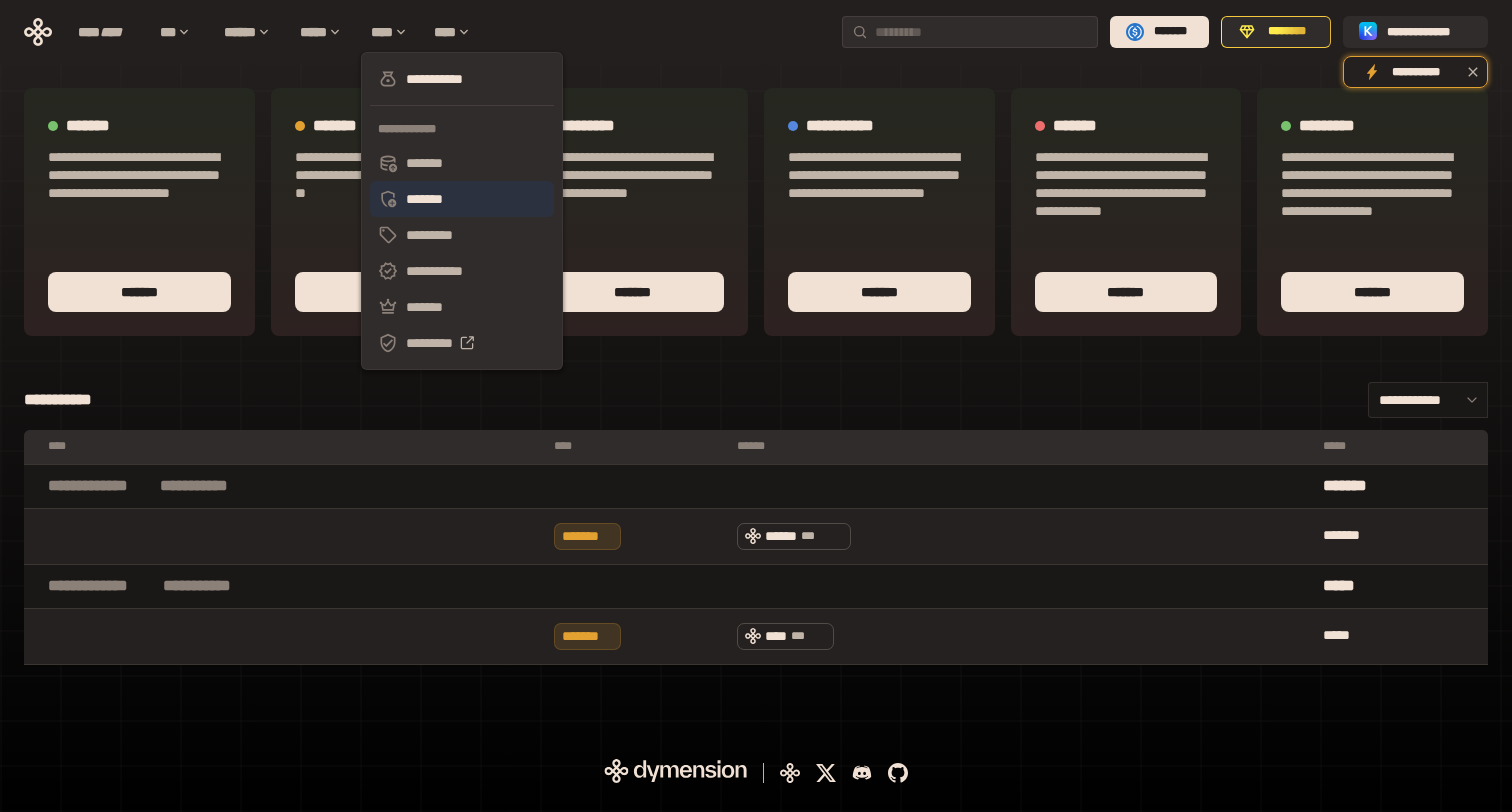 click on "*******" at bounding box center (462, 199) 